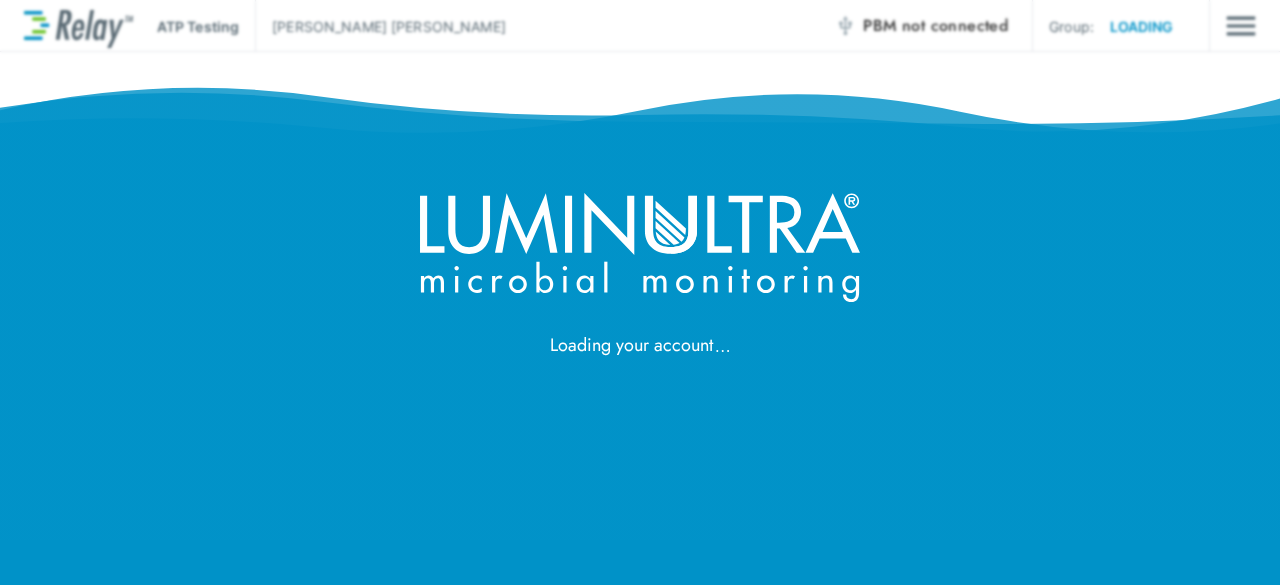 scroll, scrollTop: 0, scrollLeft: 0, axis: both 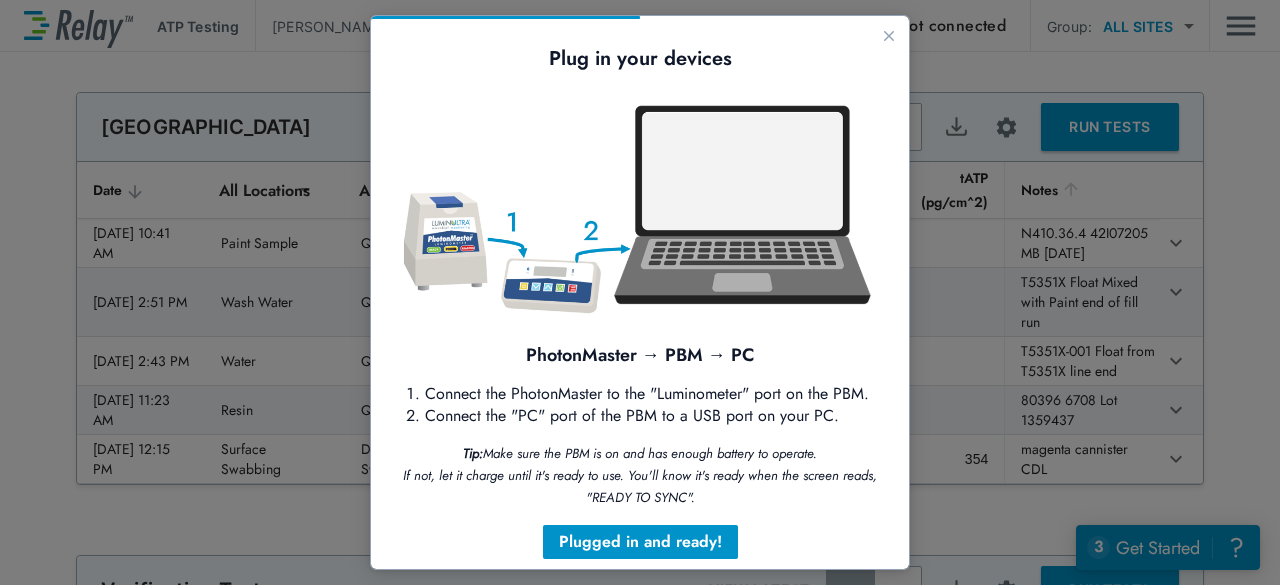 type on "**********" 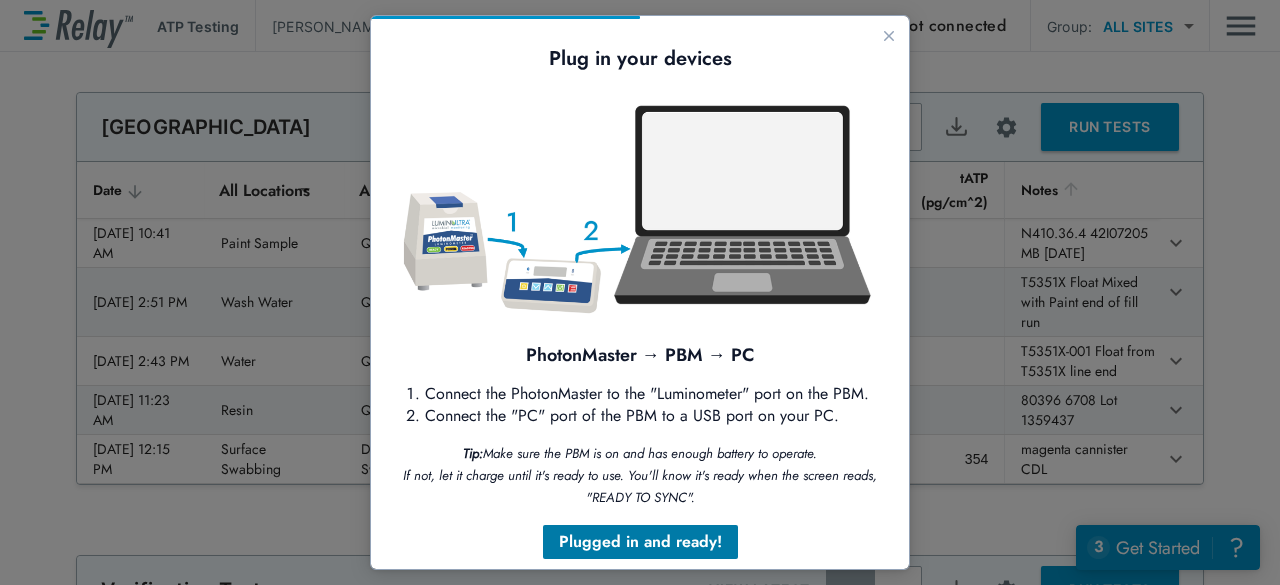 click on "Plugged in and ready!" at bounding box center [640, 542] 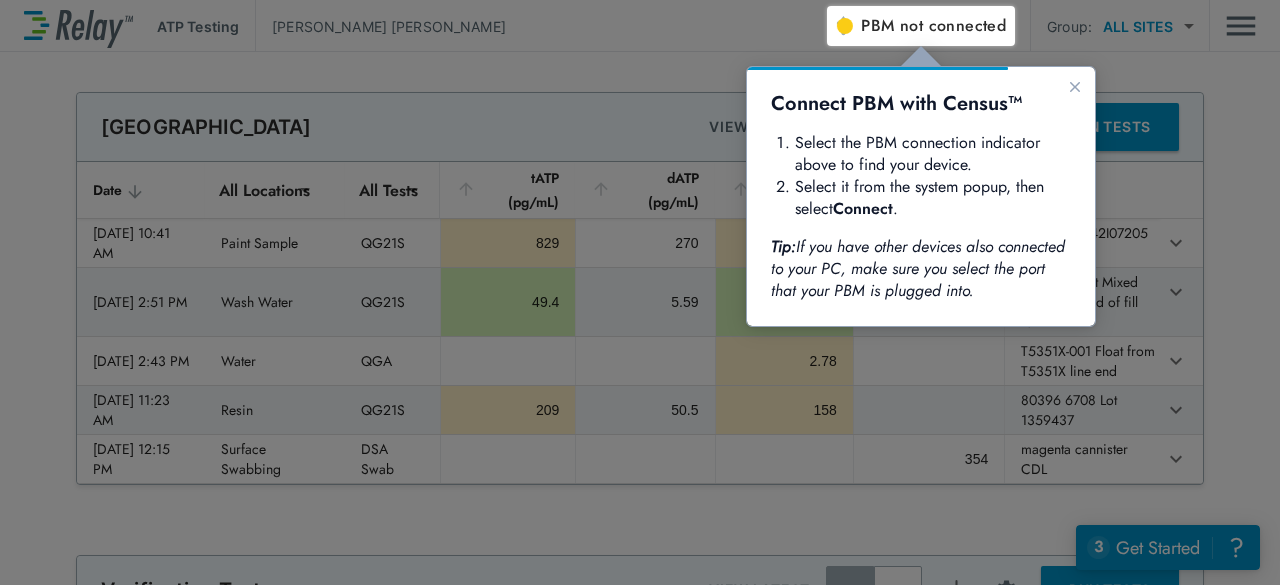 click on "not connected" at bounding box center [953, 25] 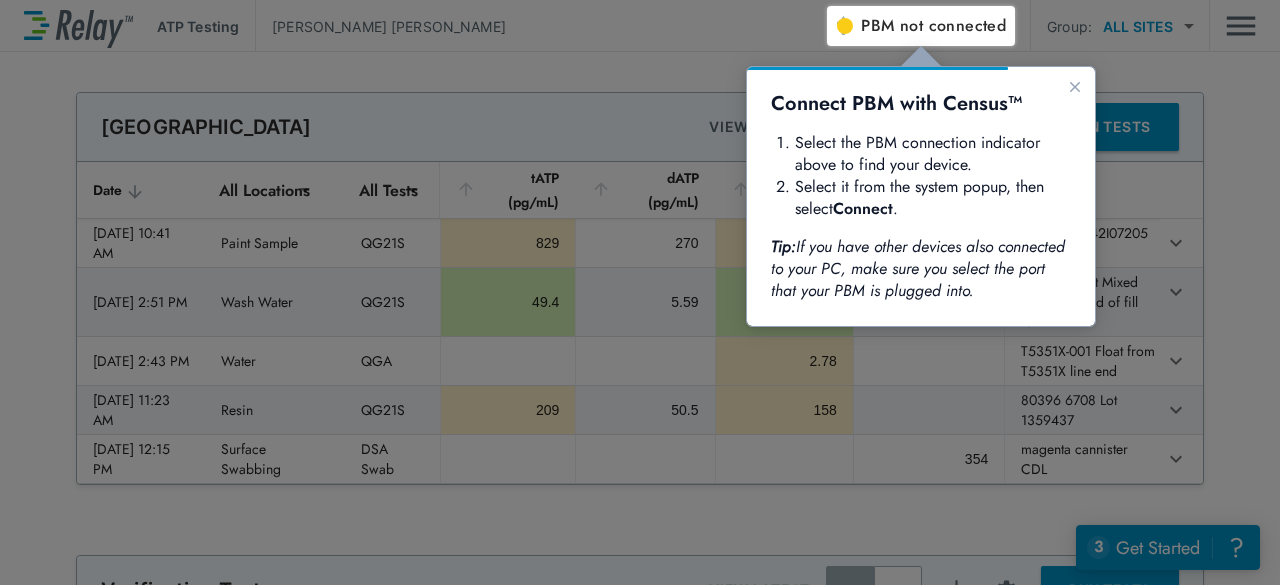 click on "not connected" at bounding box center (953, 25) 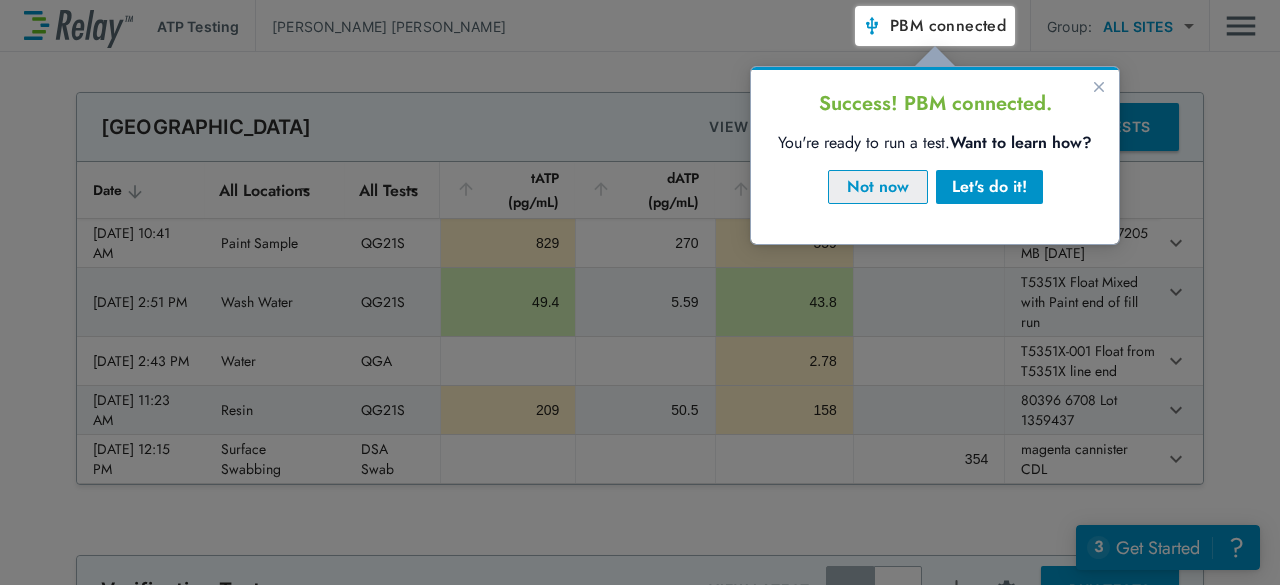 click on "Not now" at bounding box center (878, 187) 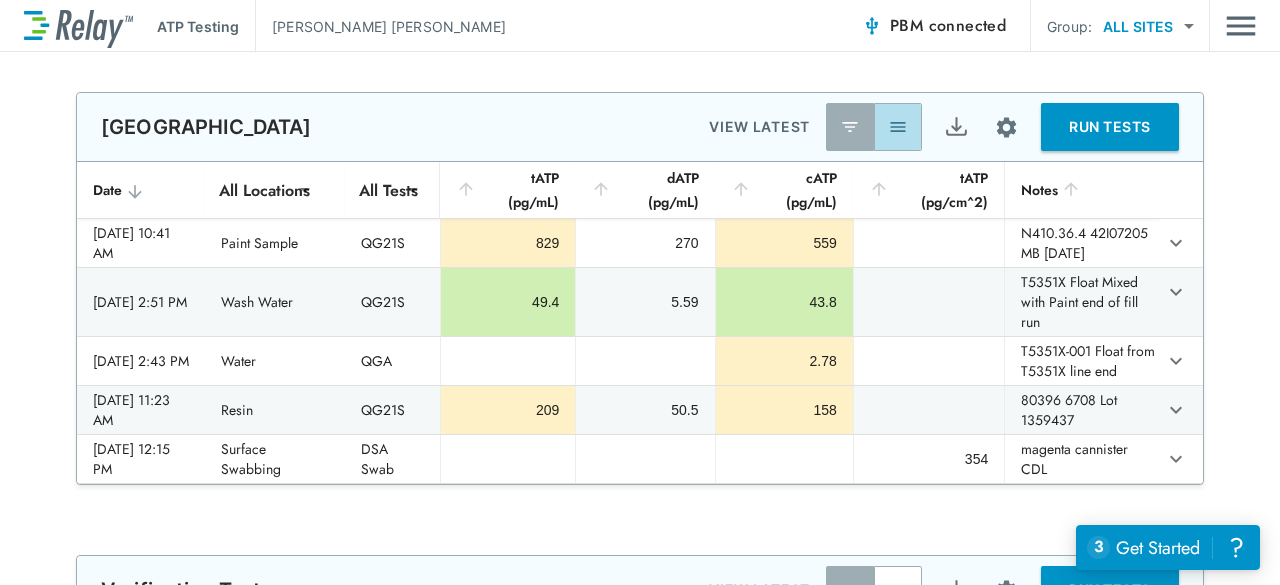 click at bounding box center [898, 127] 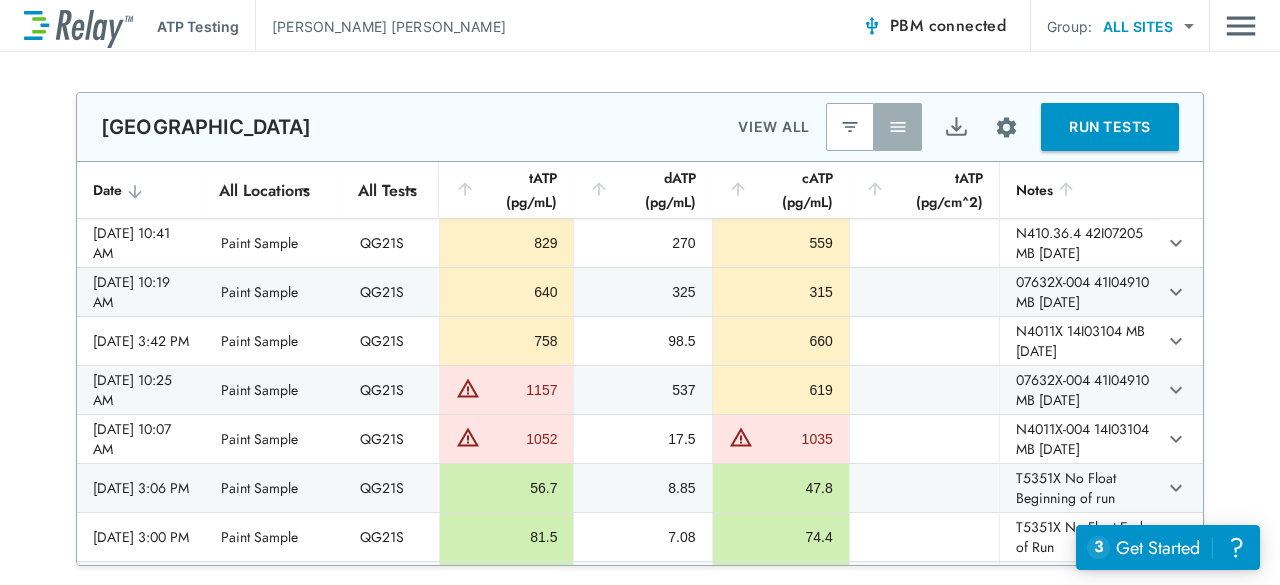 click on "RUN TESTS" at bounding box center (1110, 127) 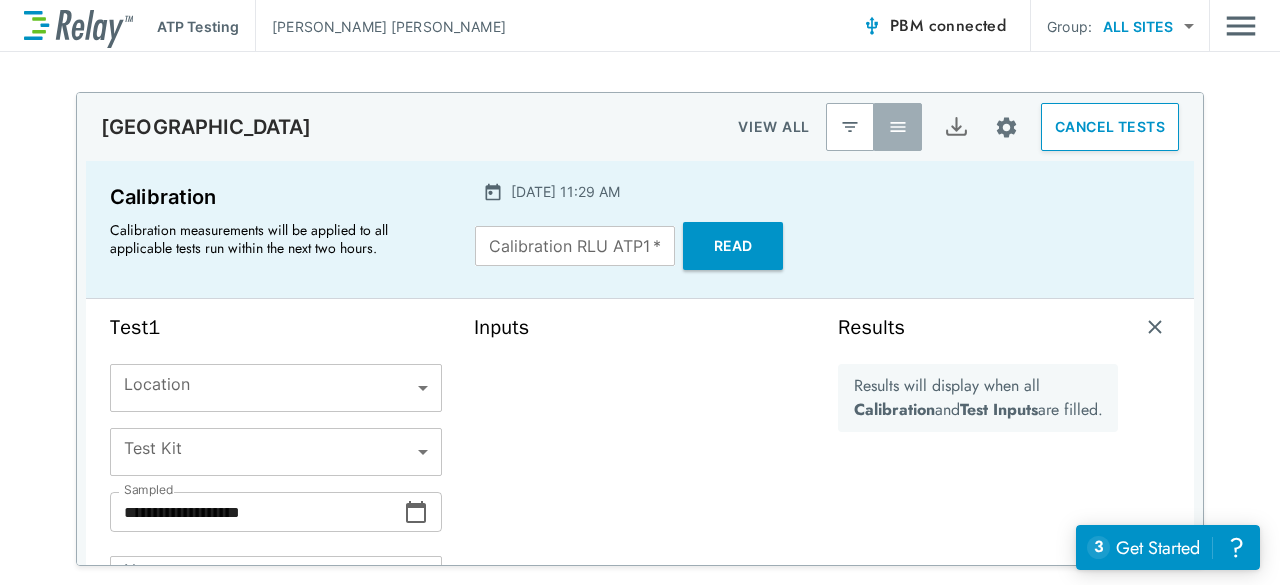 type on "******" 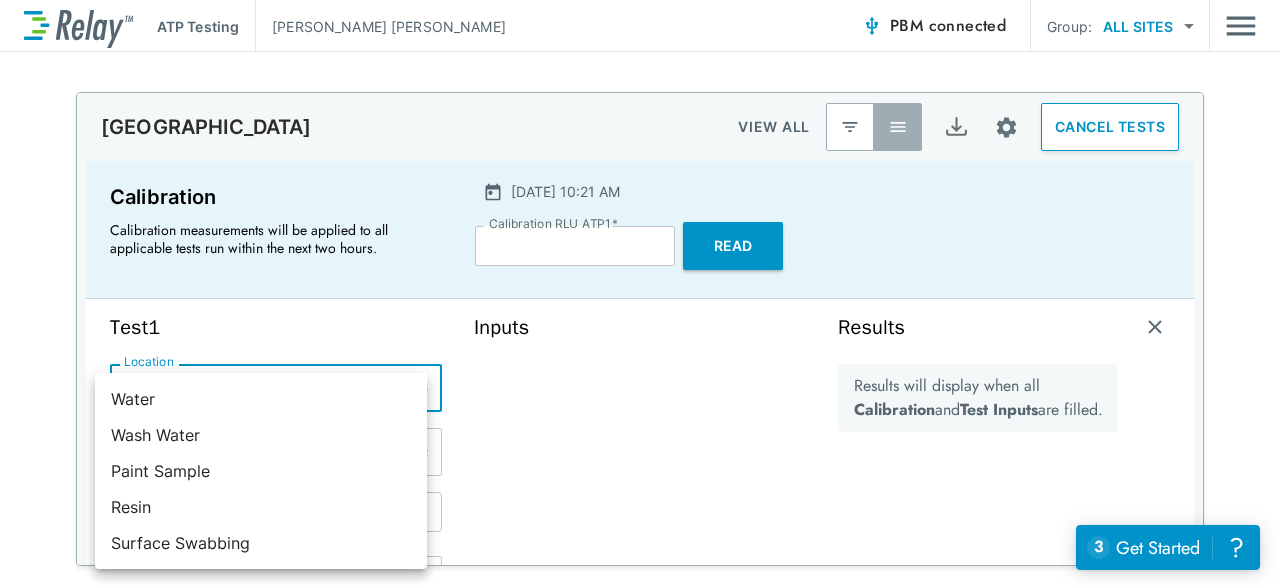 click on "**********" at bounding box center [640, 292] 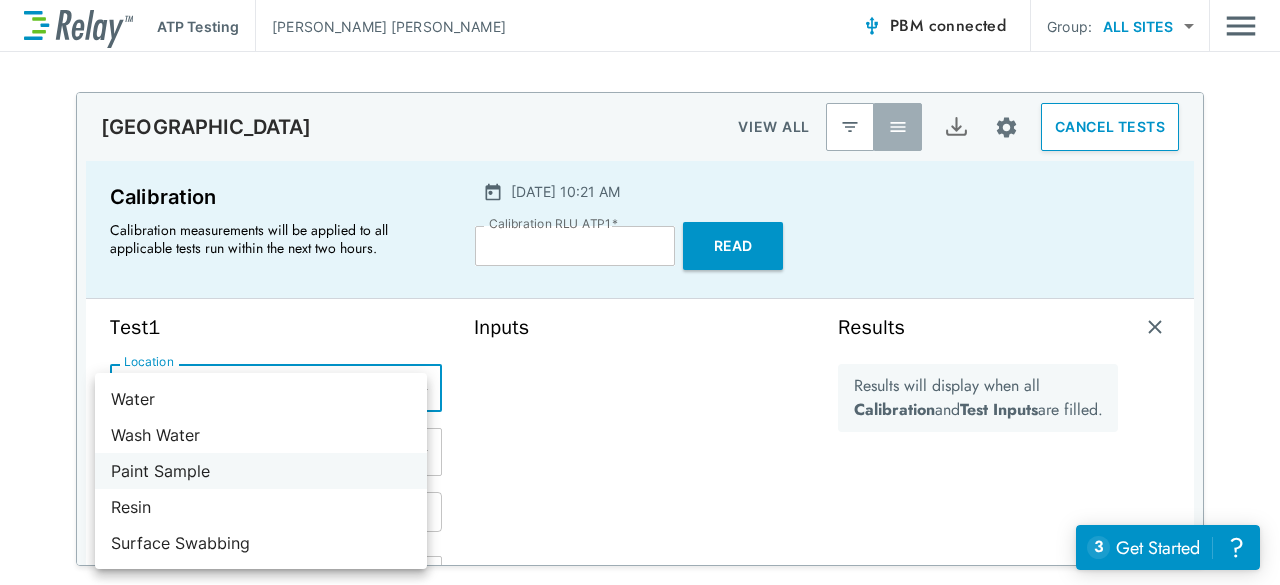 click on "Paint Sample" at bounding box center [261, 471] 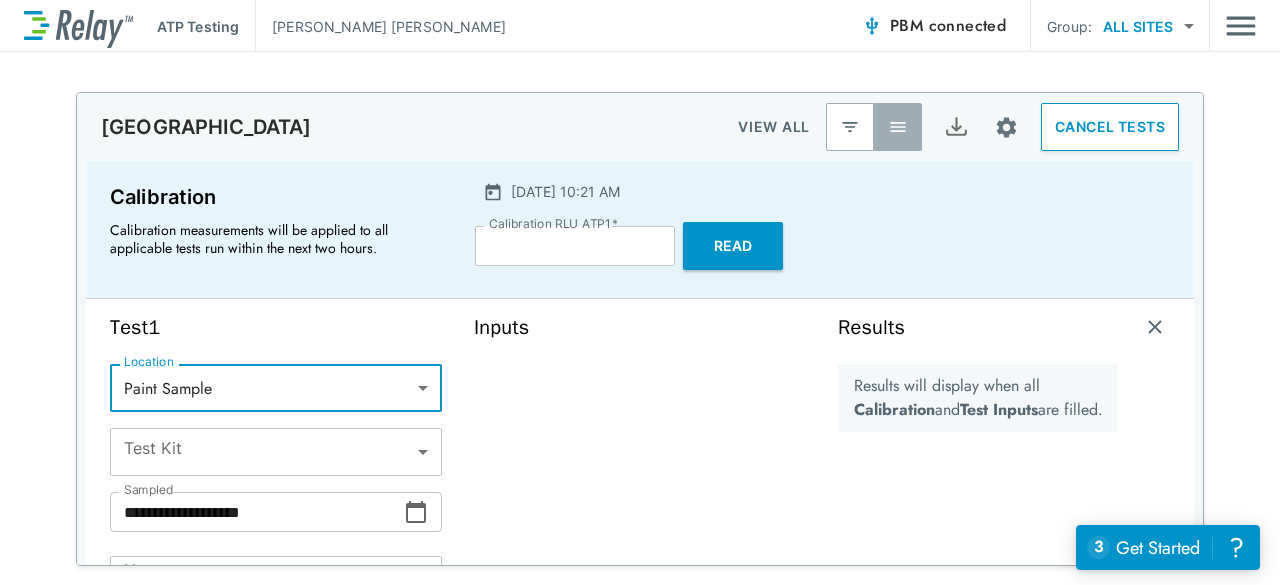 type on "*****" 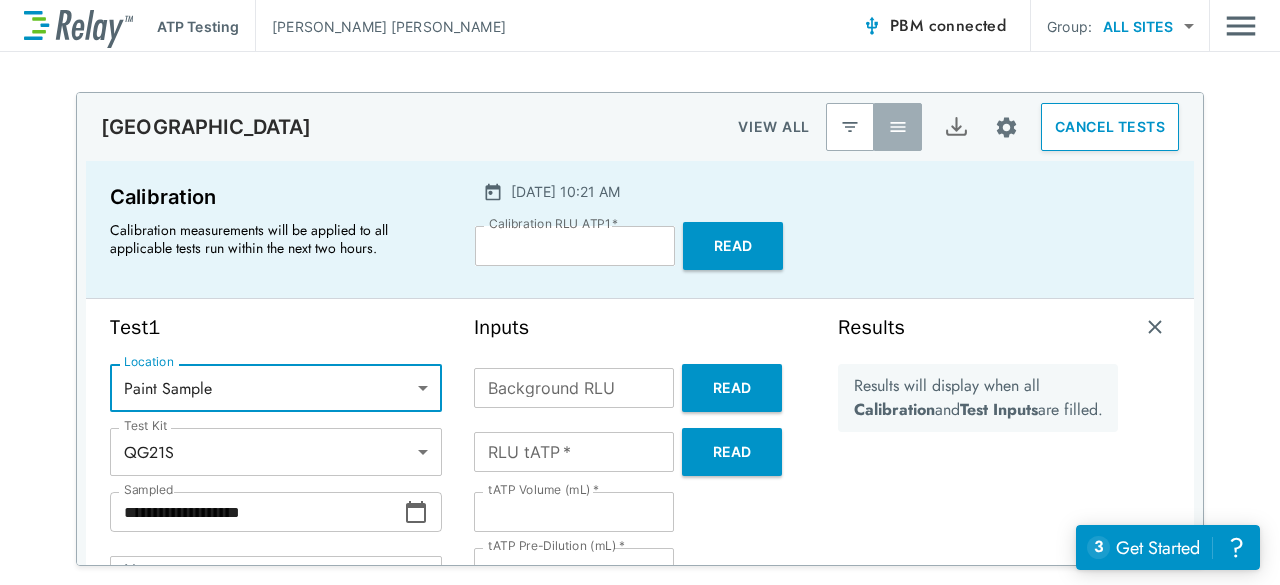 scroll, scrollTop: 161, scrollLeft: 0, axis: vertical 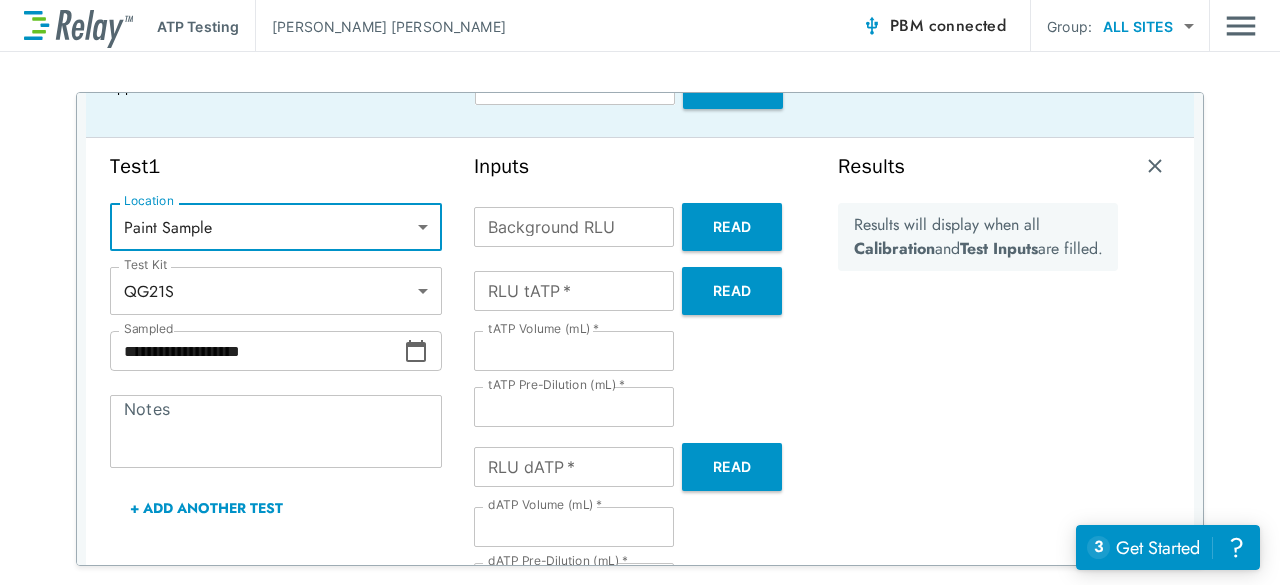 click on "Notes" at bounding box center (276, 432) 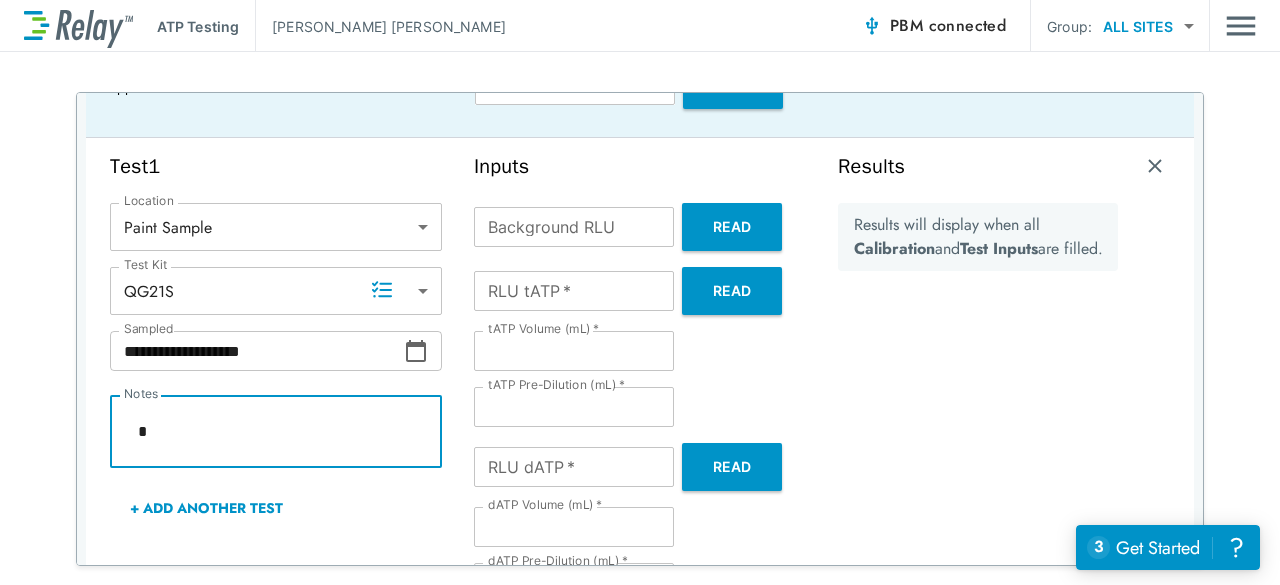 type on "*" 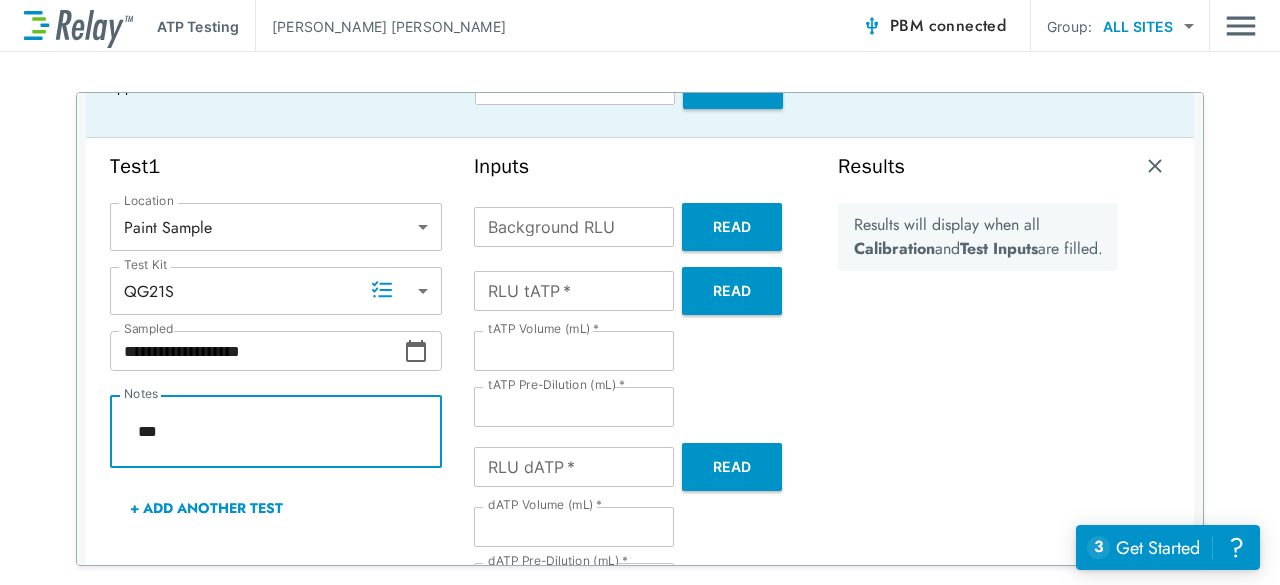 type on "****" 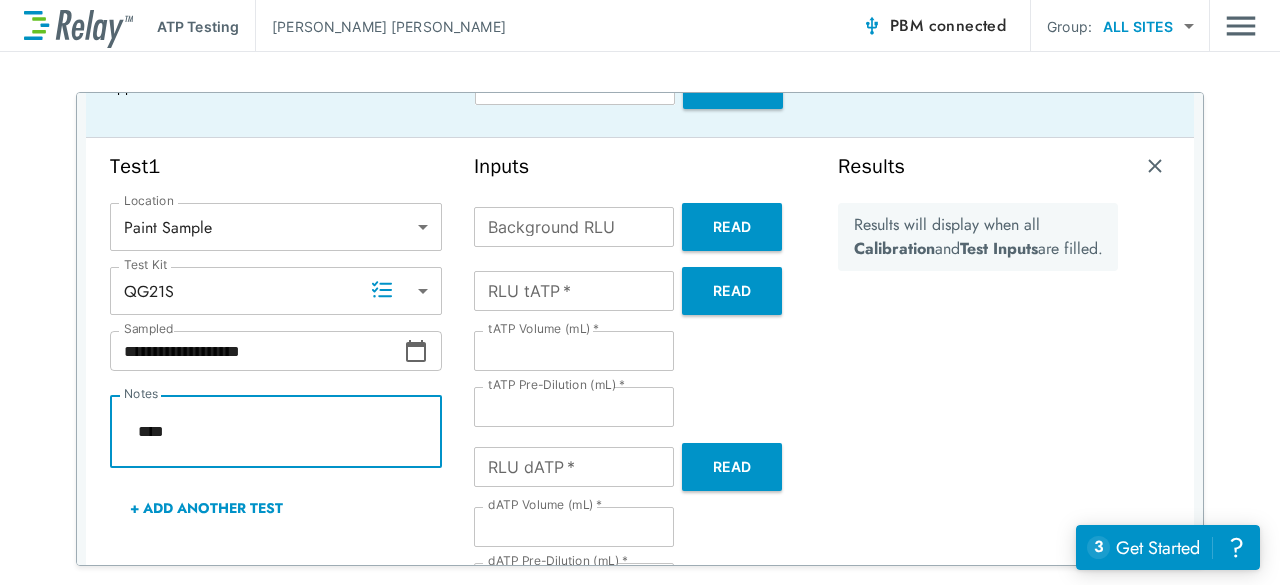 type on "*" 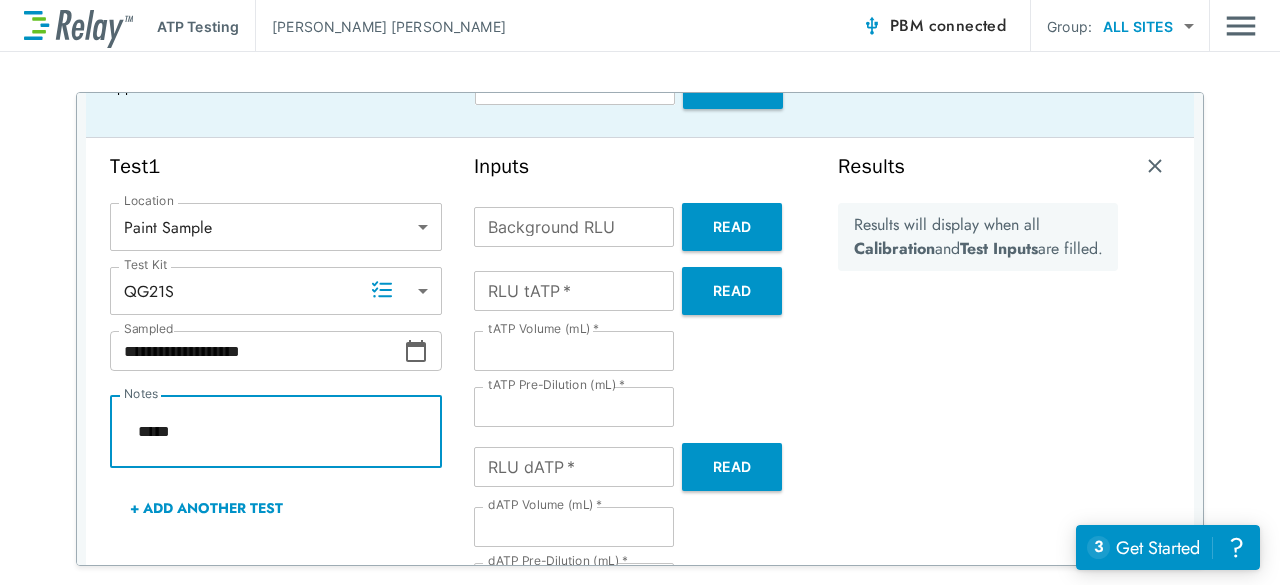 type on "*" 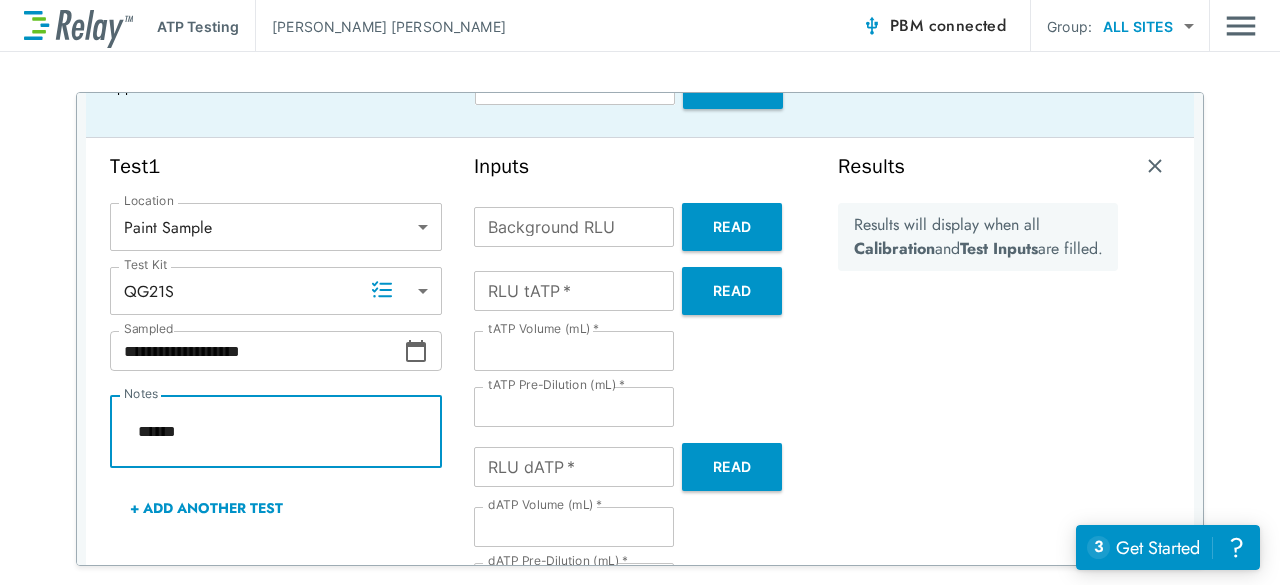 type on "*" 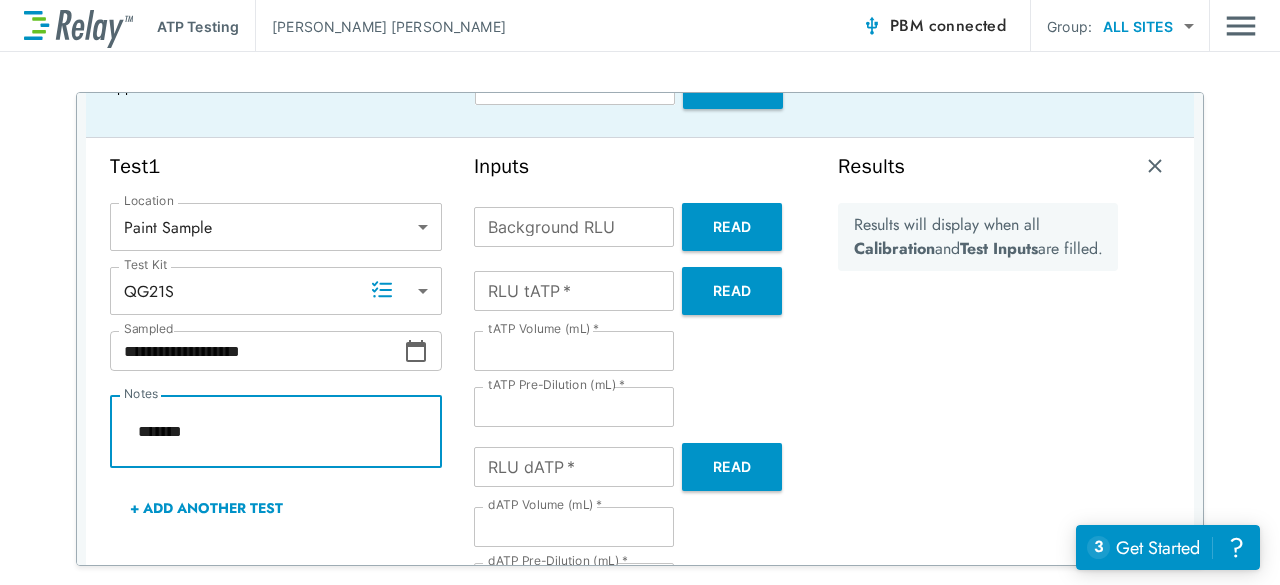 type on "********" 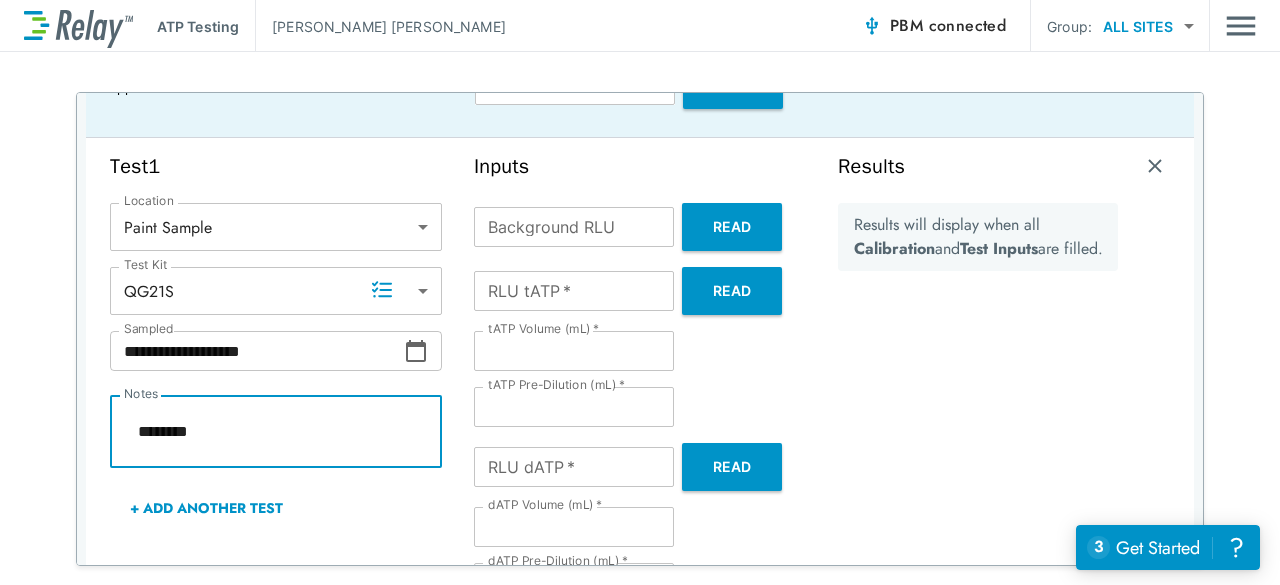type on "*********" 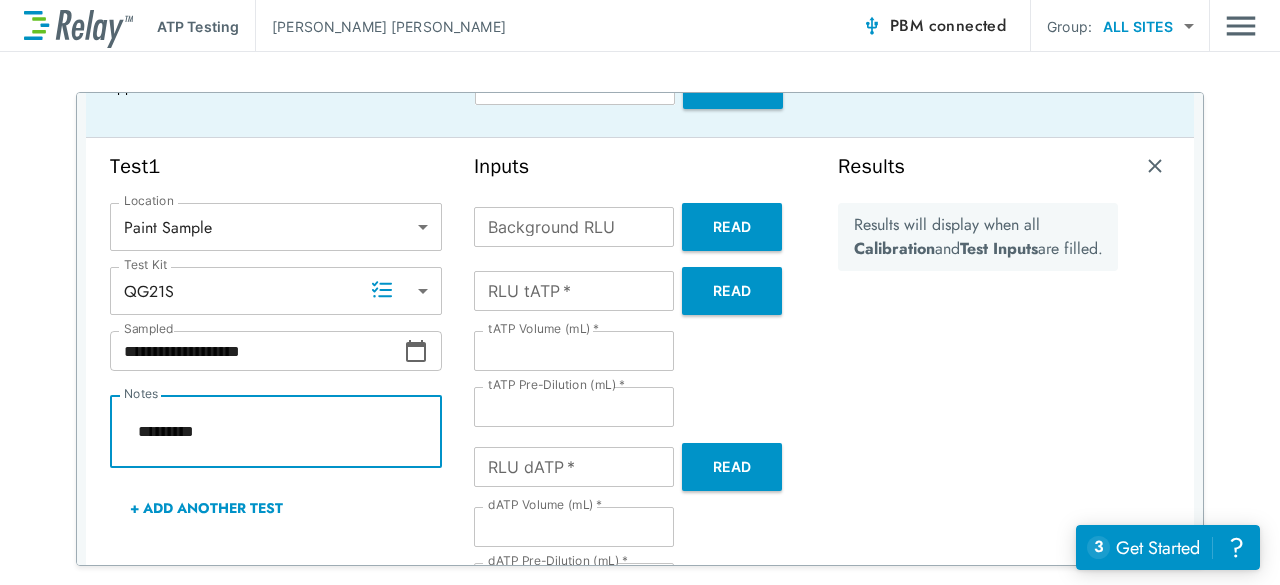 type on "*" 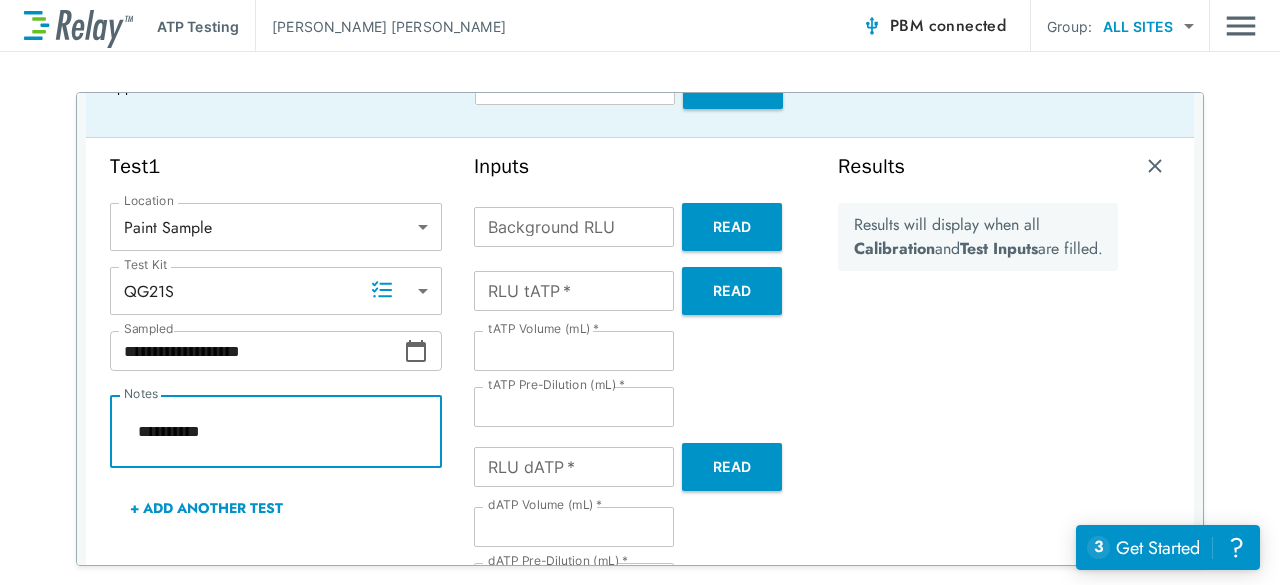 type on "*" 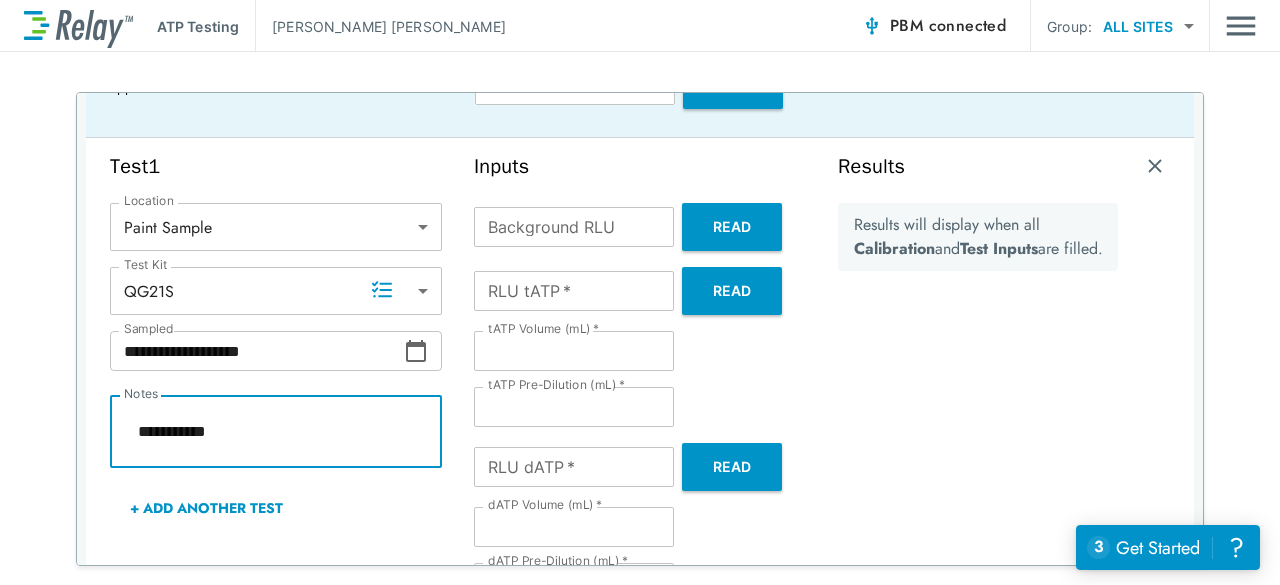 scroll, scrollTop: 14, scrollLeft: 0, axis: vertical 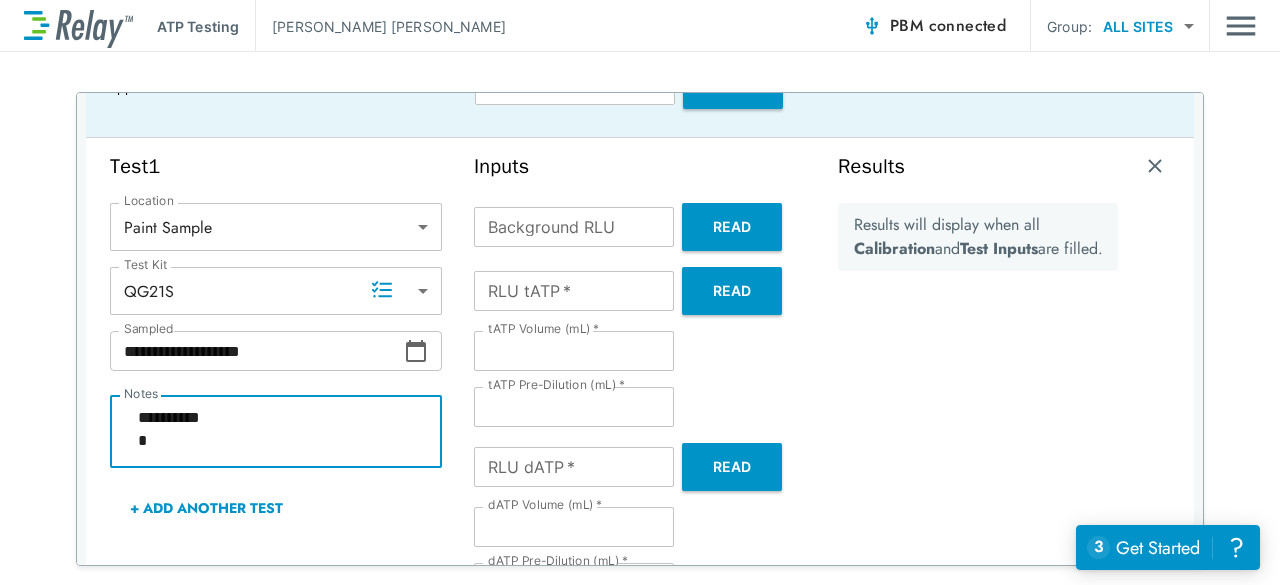 type on "**********" 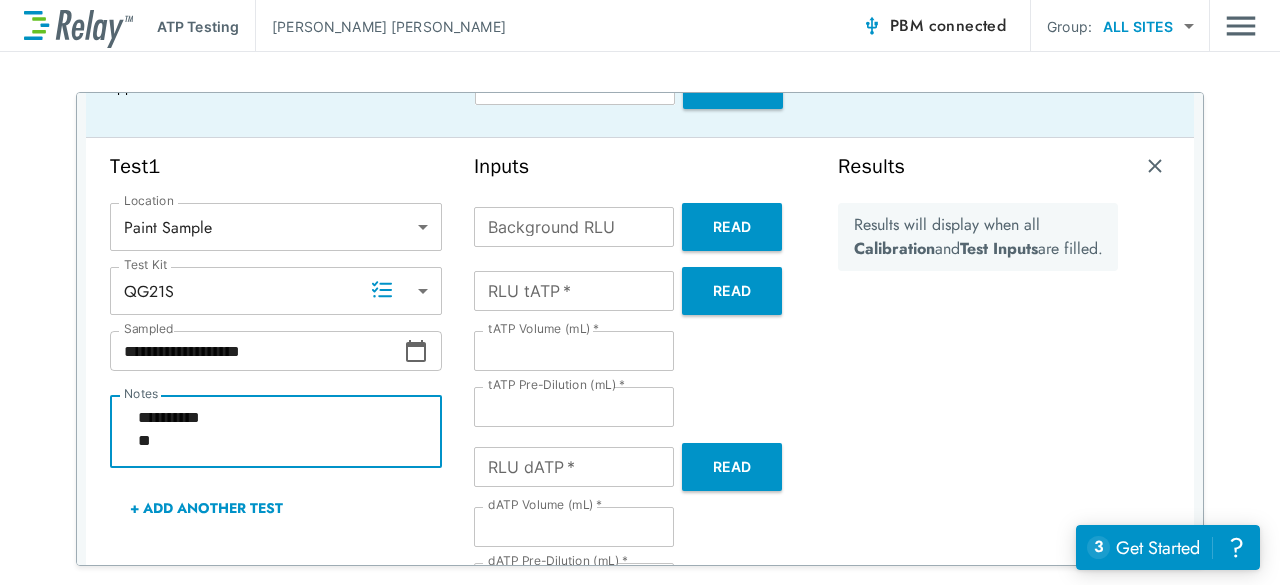 type on "*" 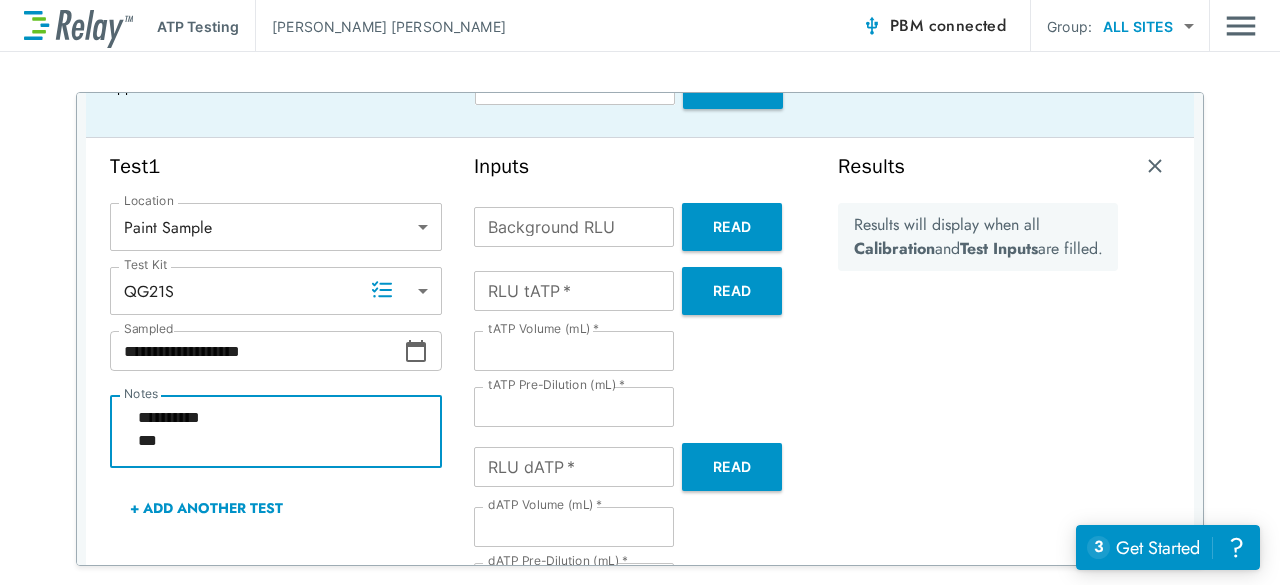 type on "*" 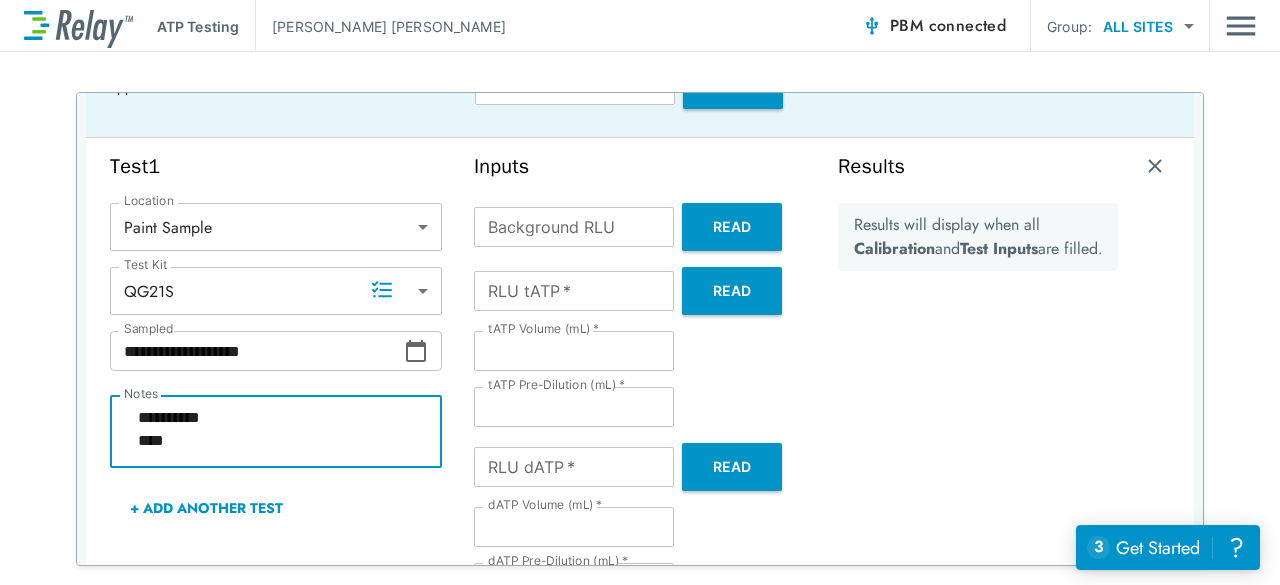 type on "*" 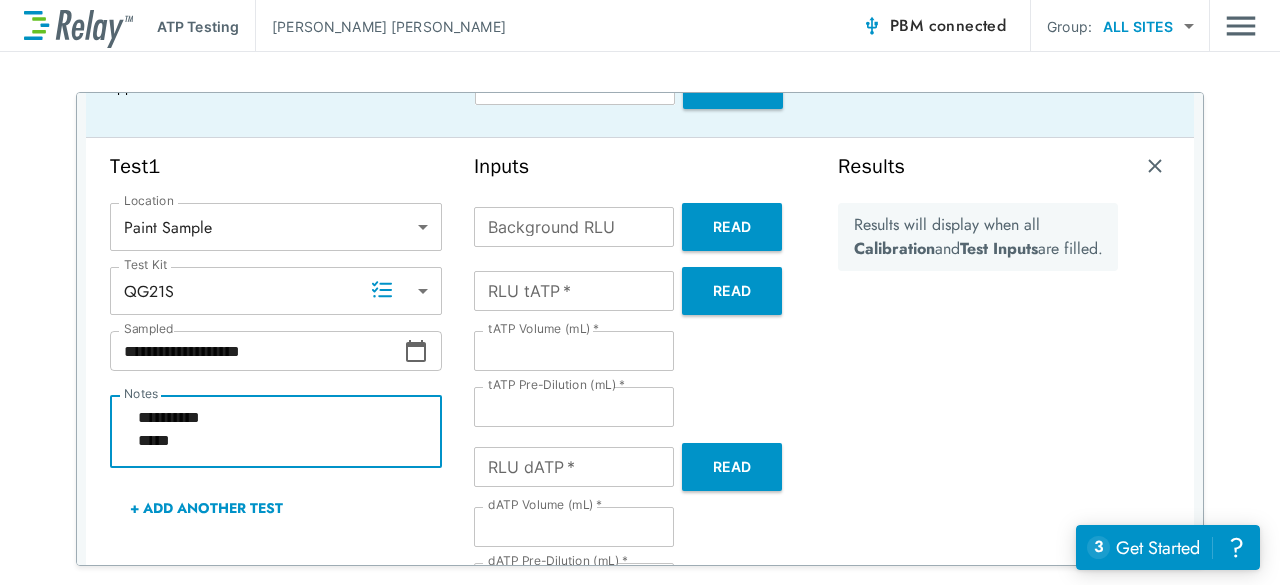 type on "*" 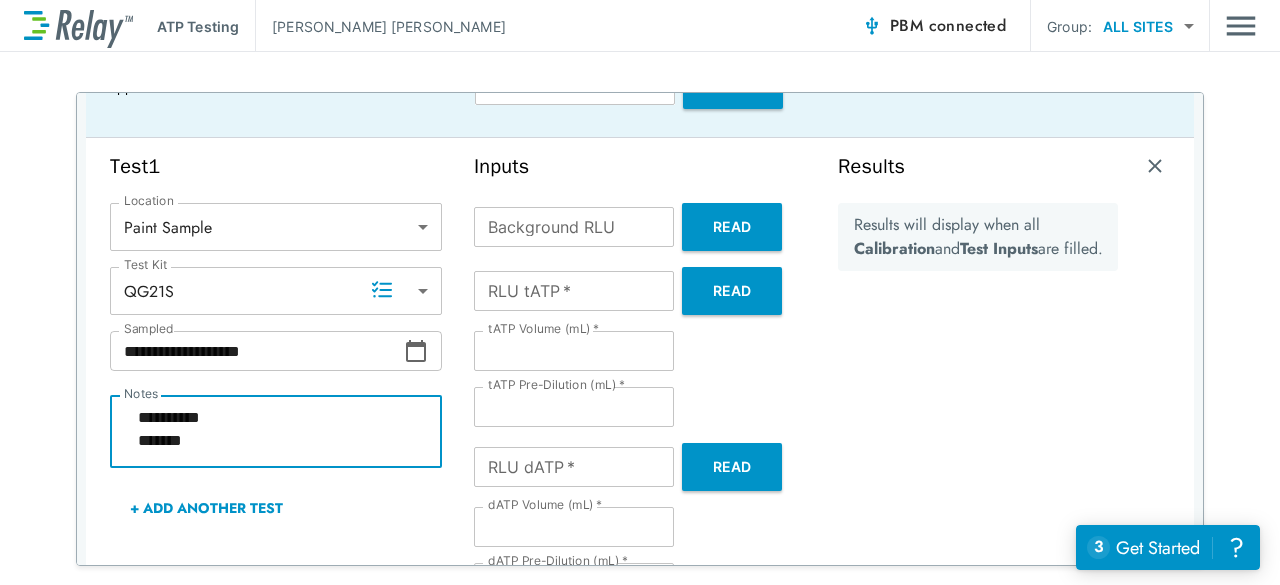 type on "**********" 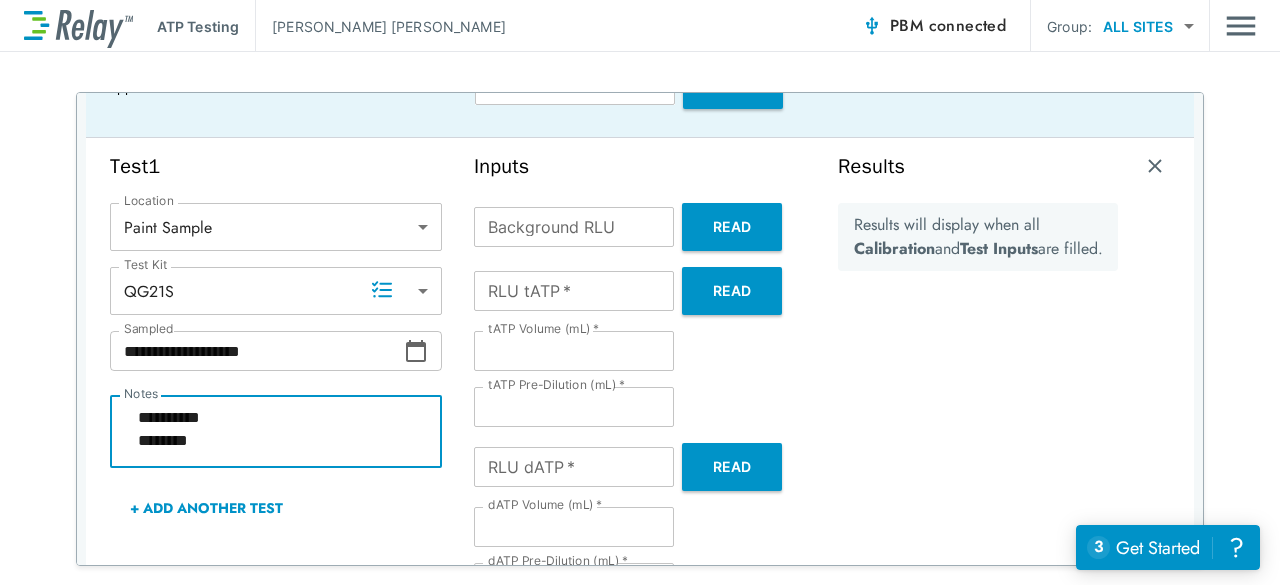 type on "*" 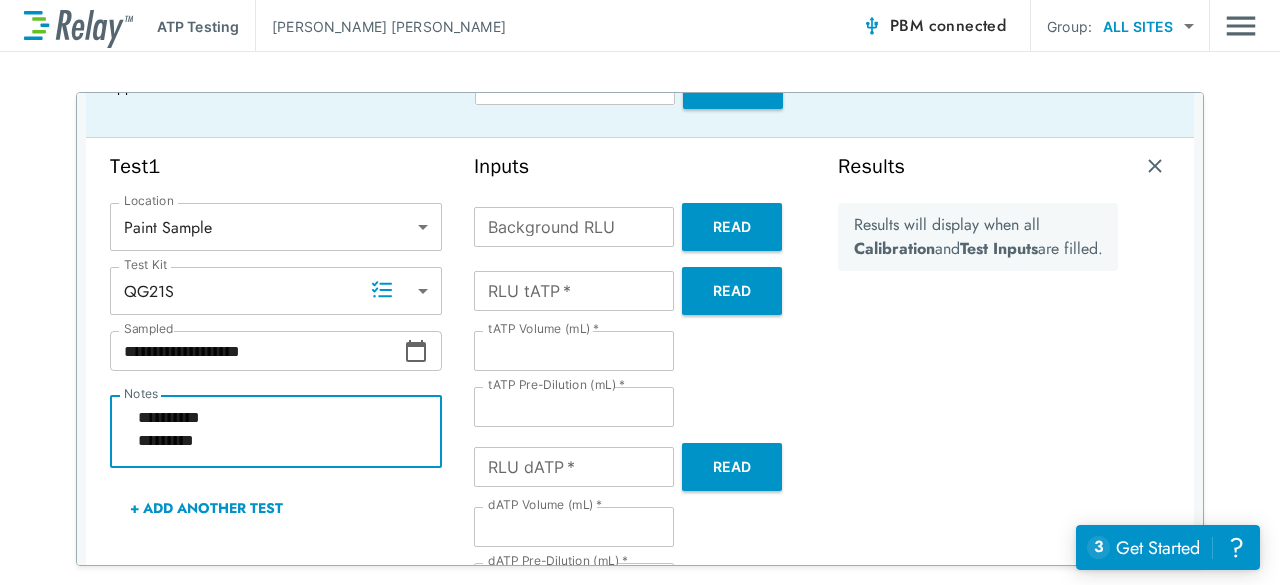 type on "*" 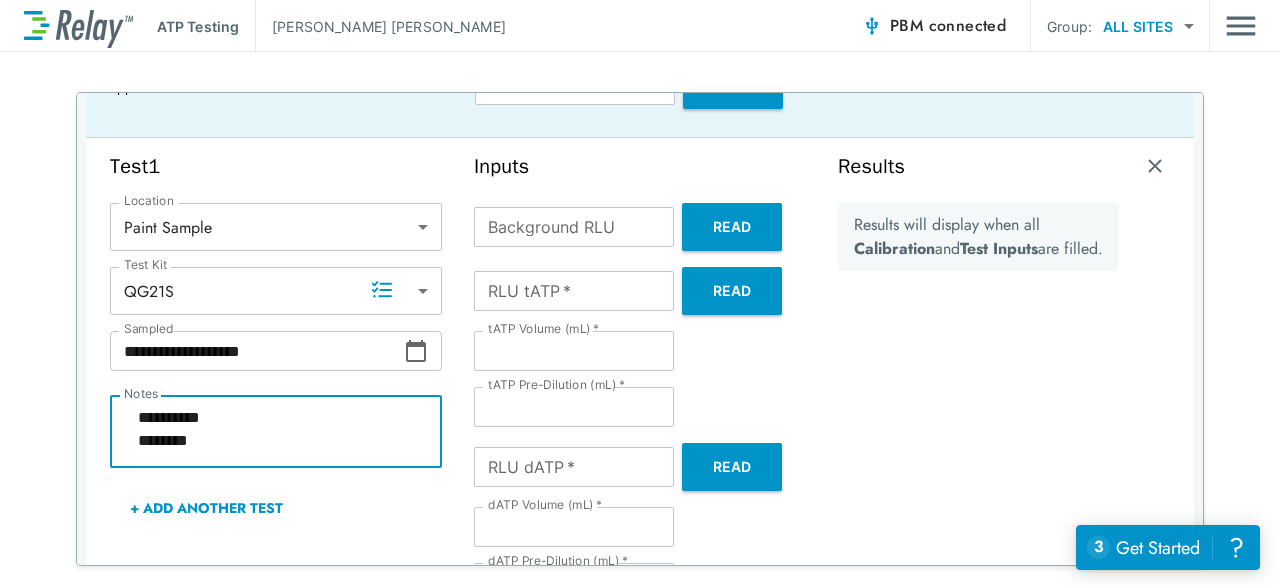 scroll, scrollTop: 37, scrollLeft: 0, axis: vertical 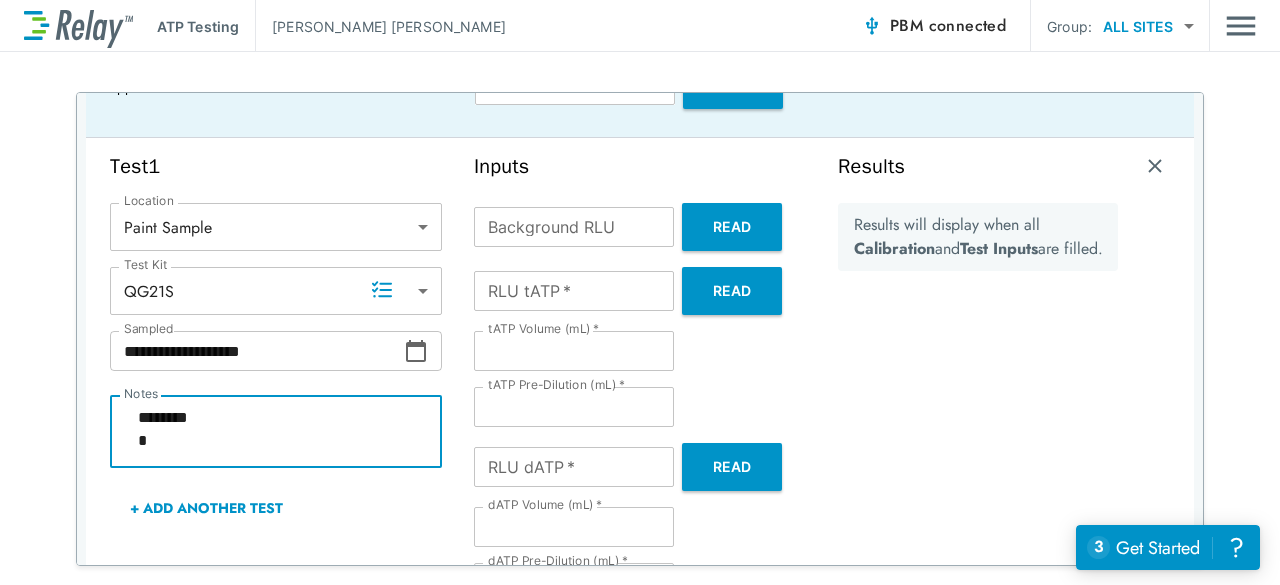 type on "*" 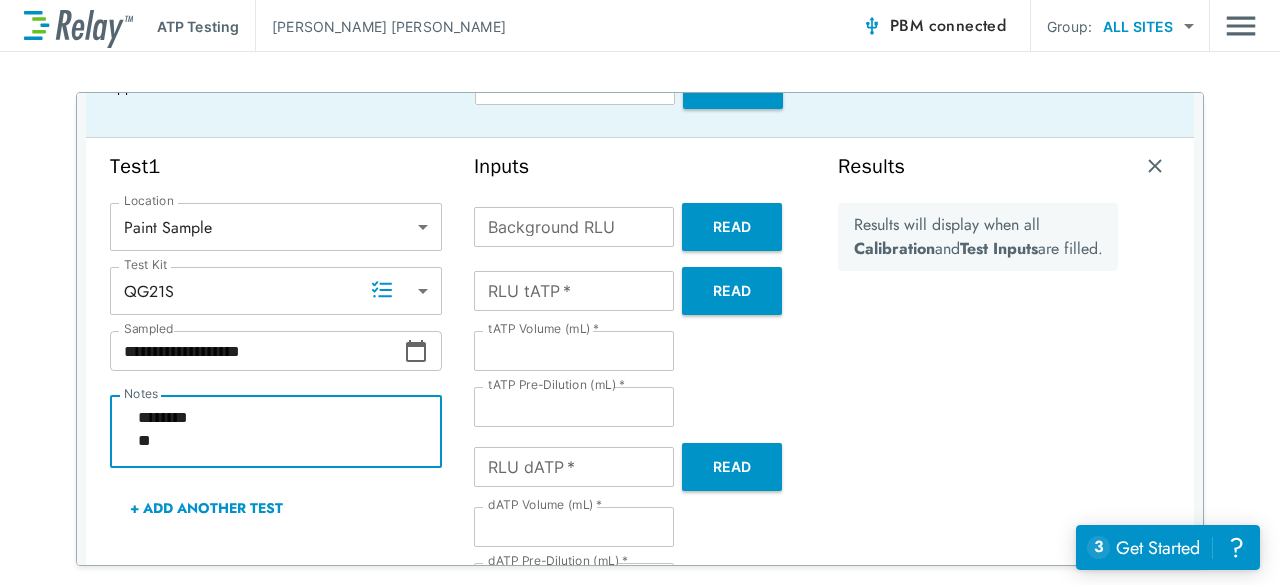 type on "*" 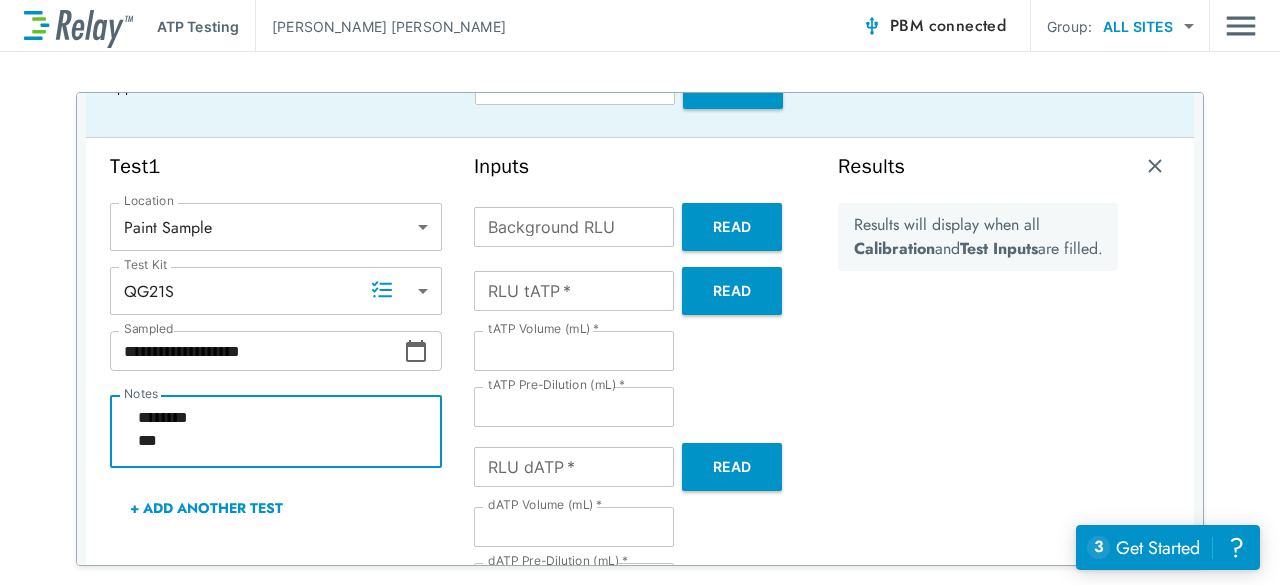 type on "*" 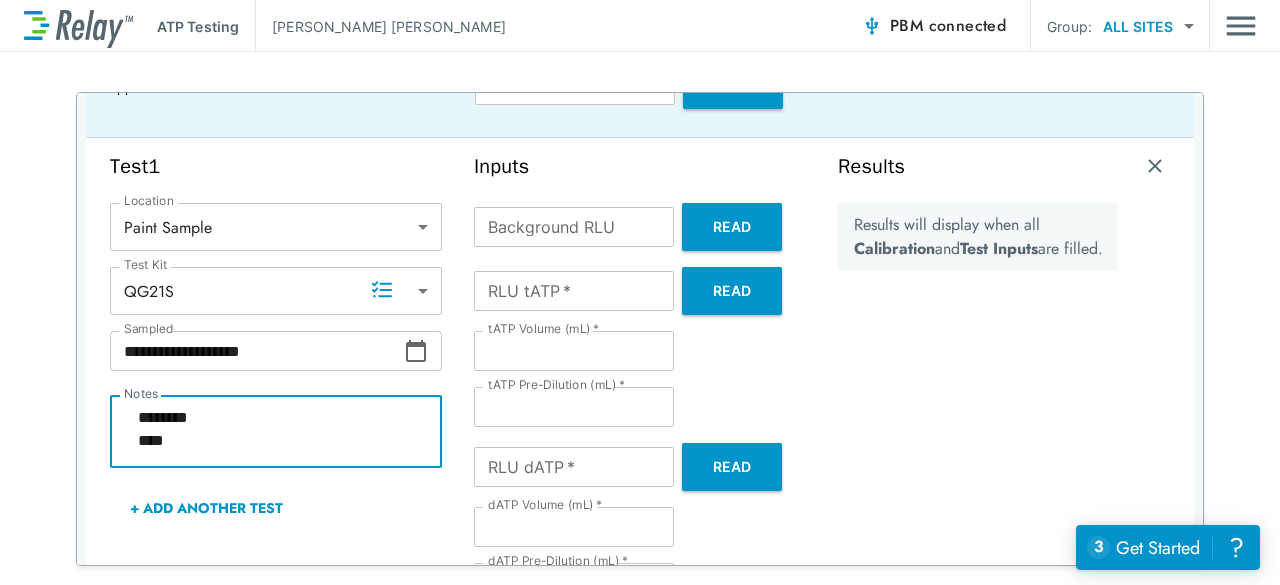 type on "*" 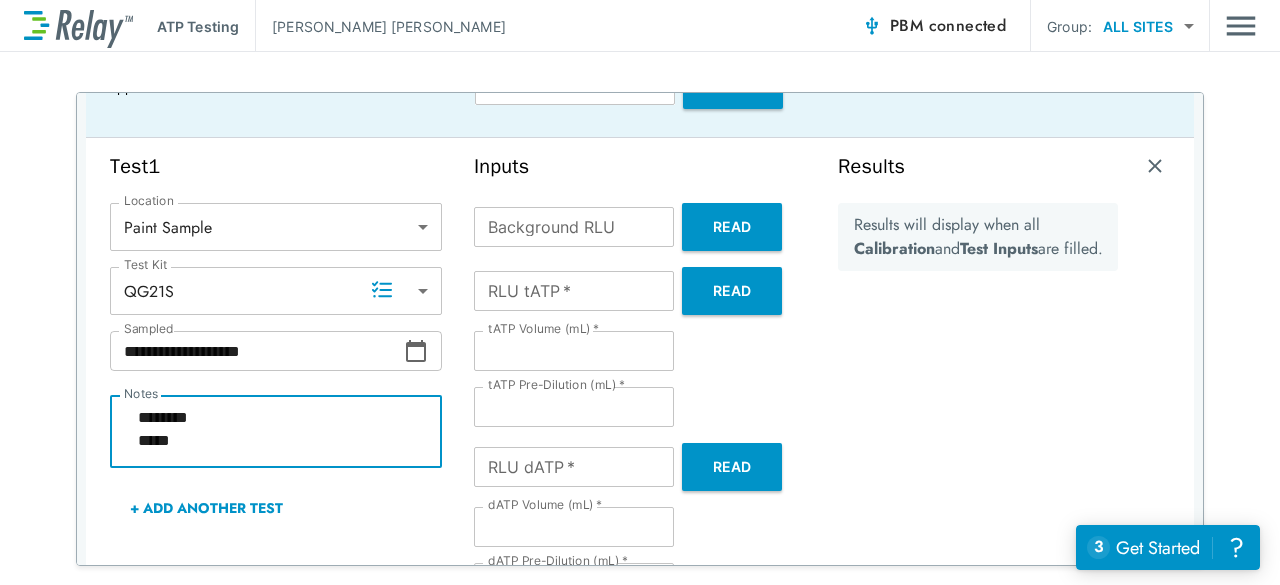 type on "*" 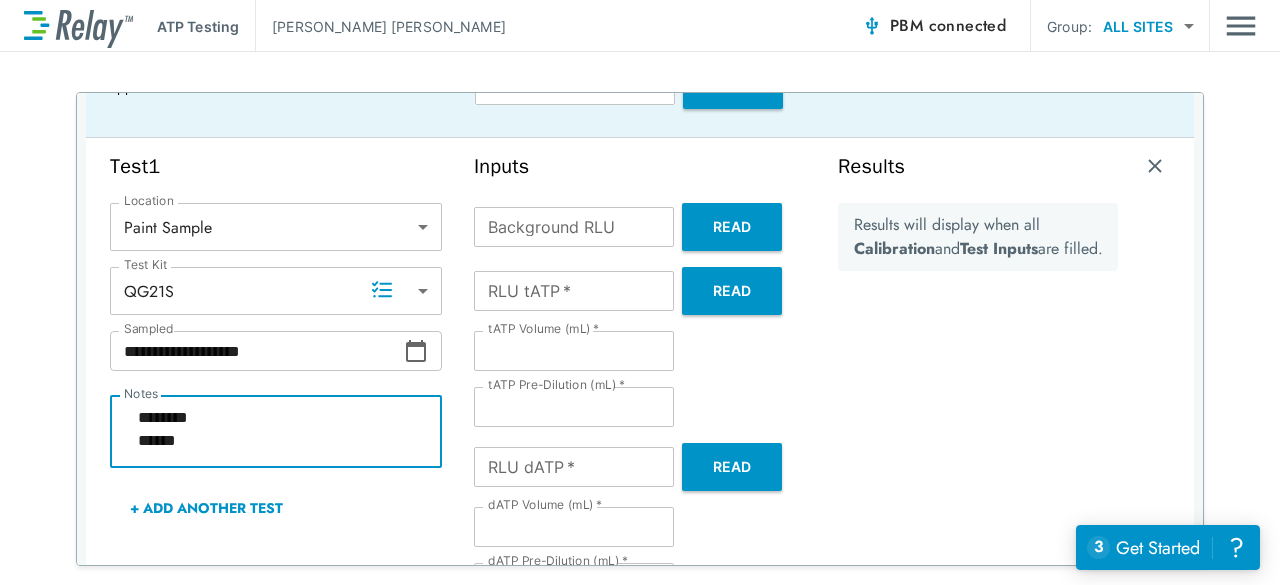 type on "*" 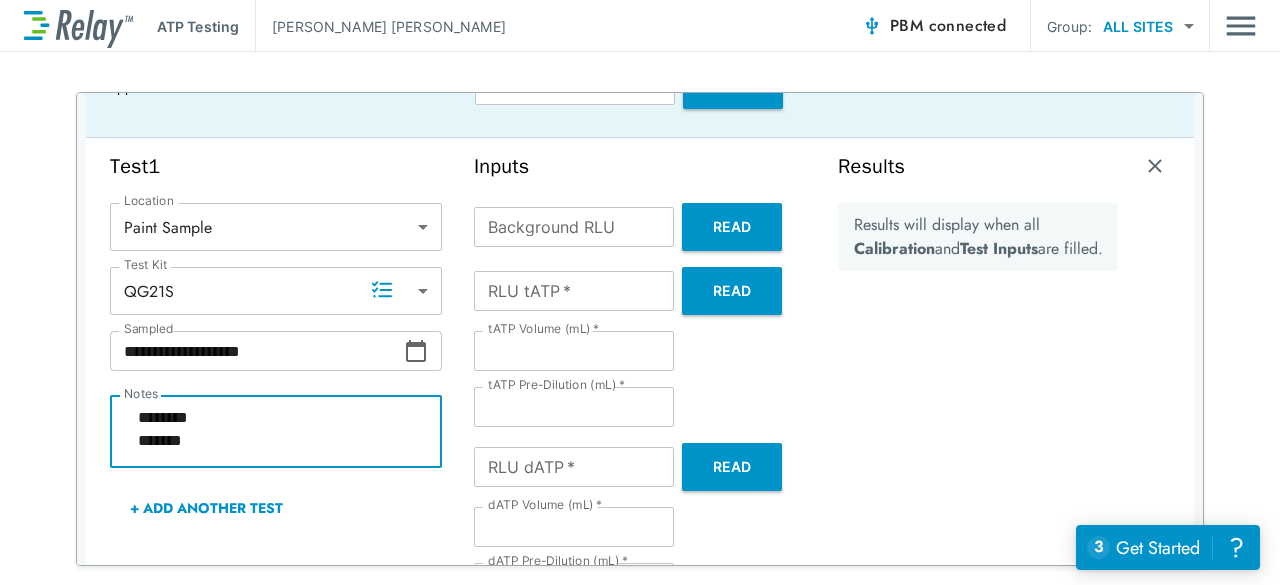 type on "**********" 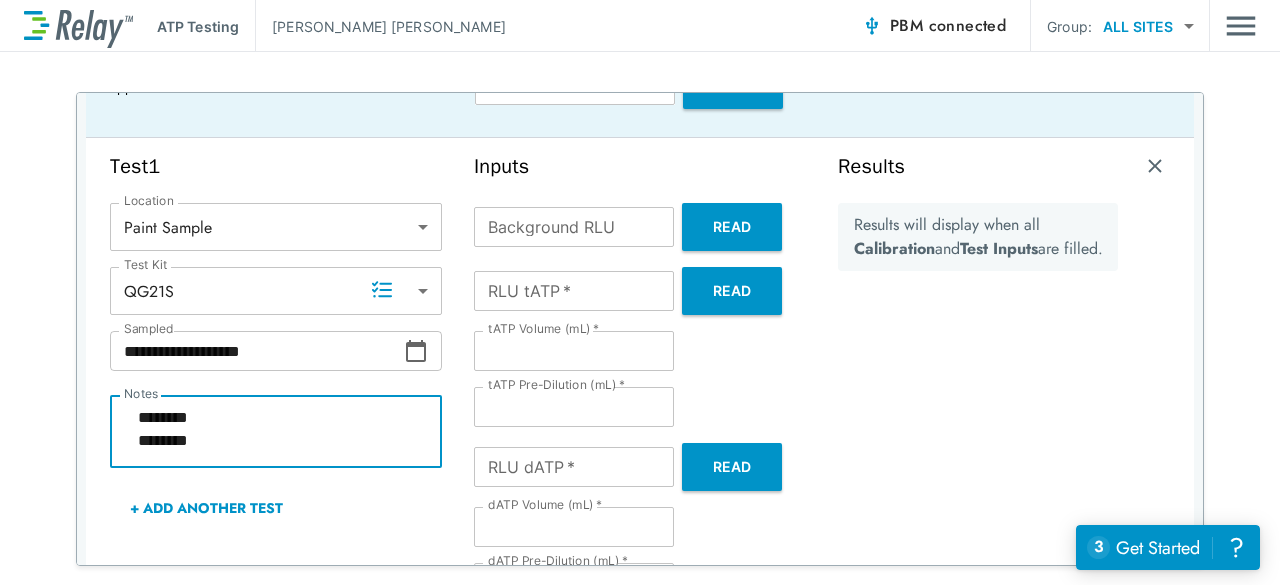 type on "*" 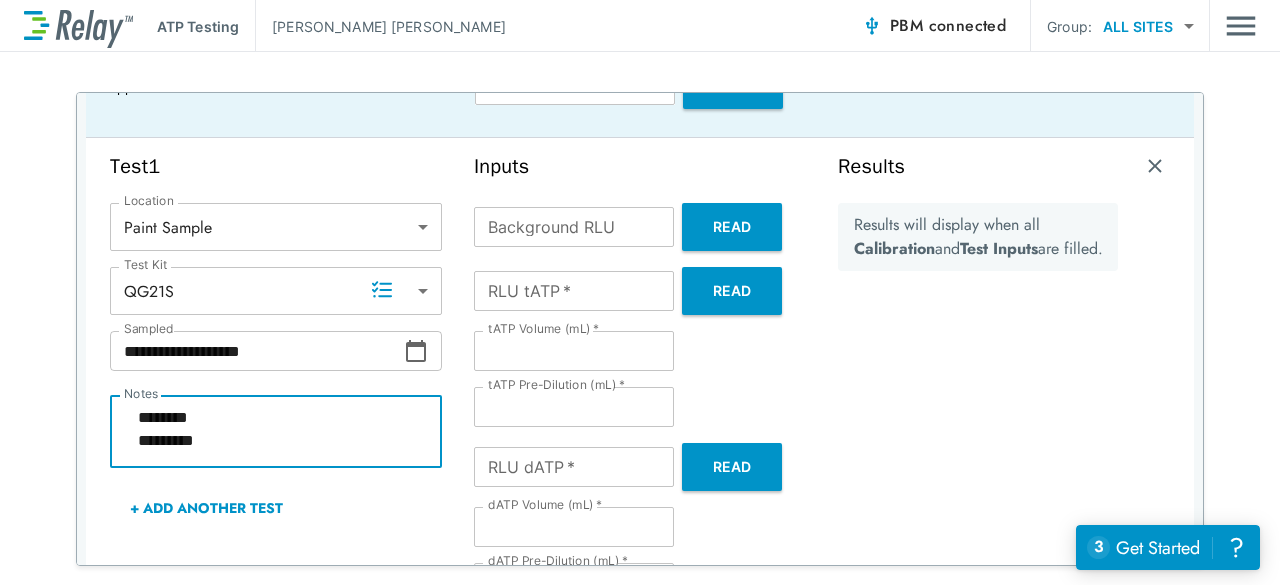 type on "**********" 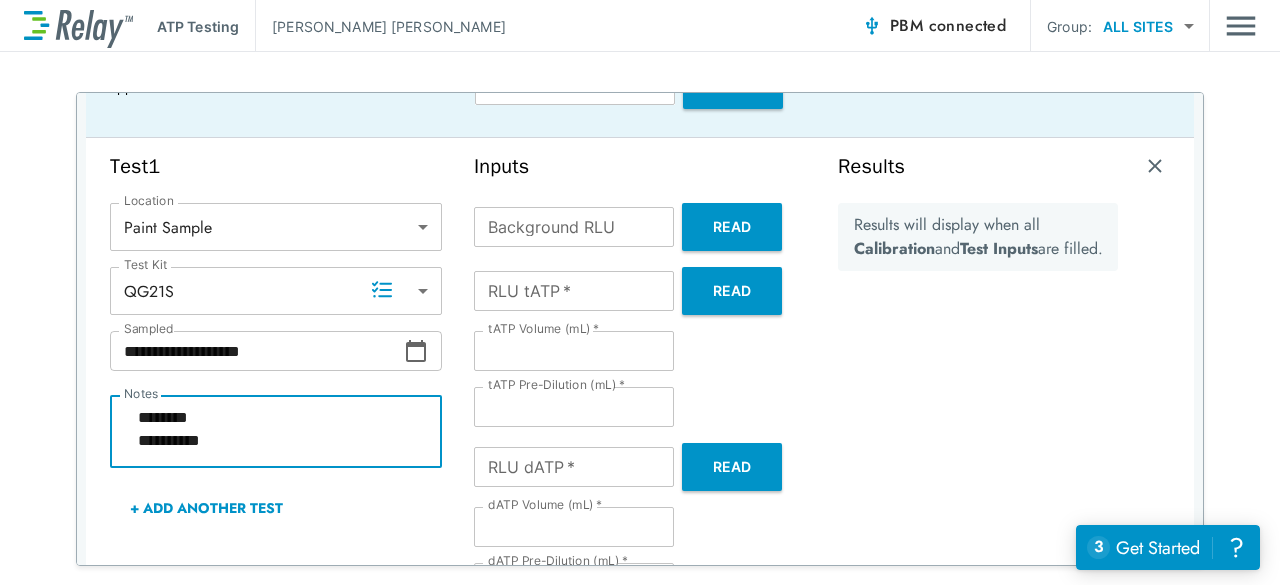 type on "**********" 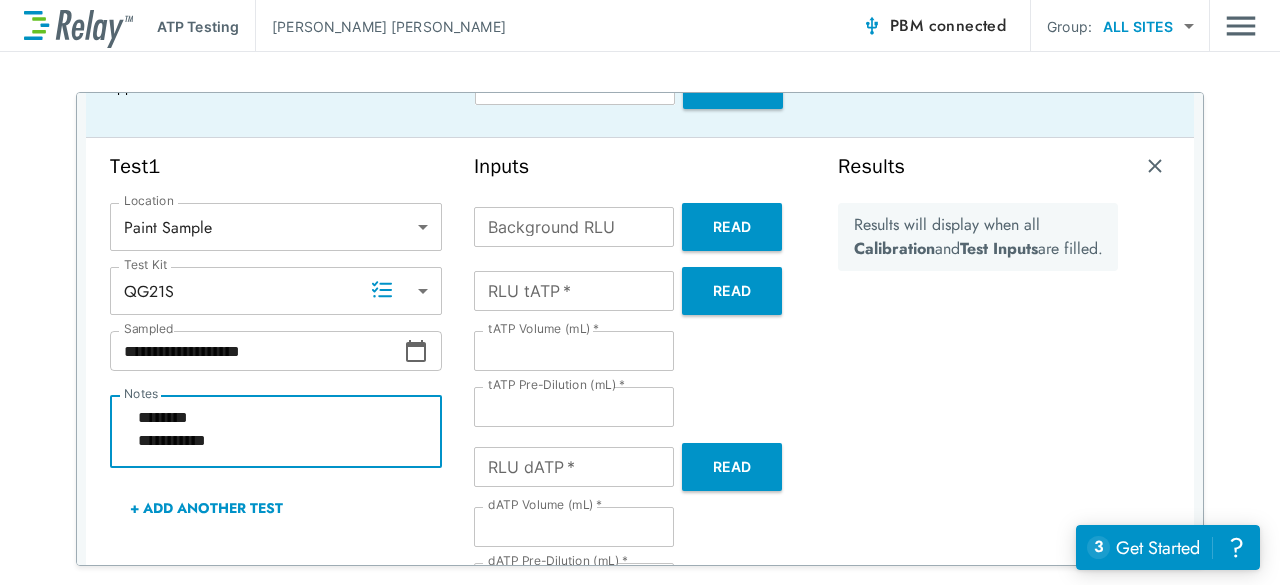 type on "*" 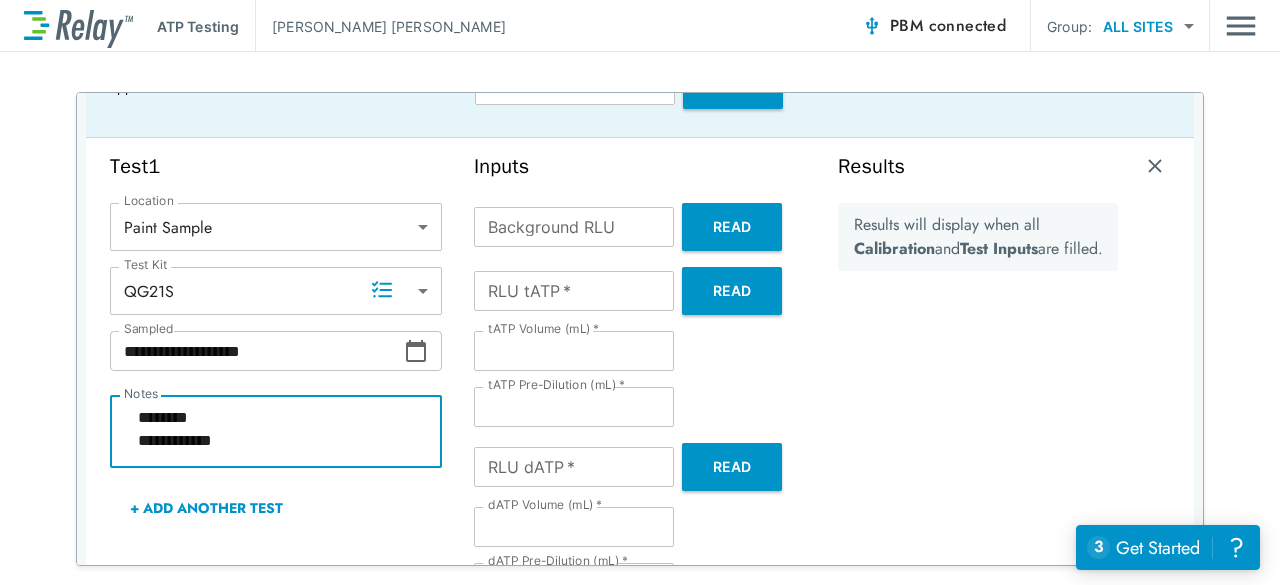 type on "*" 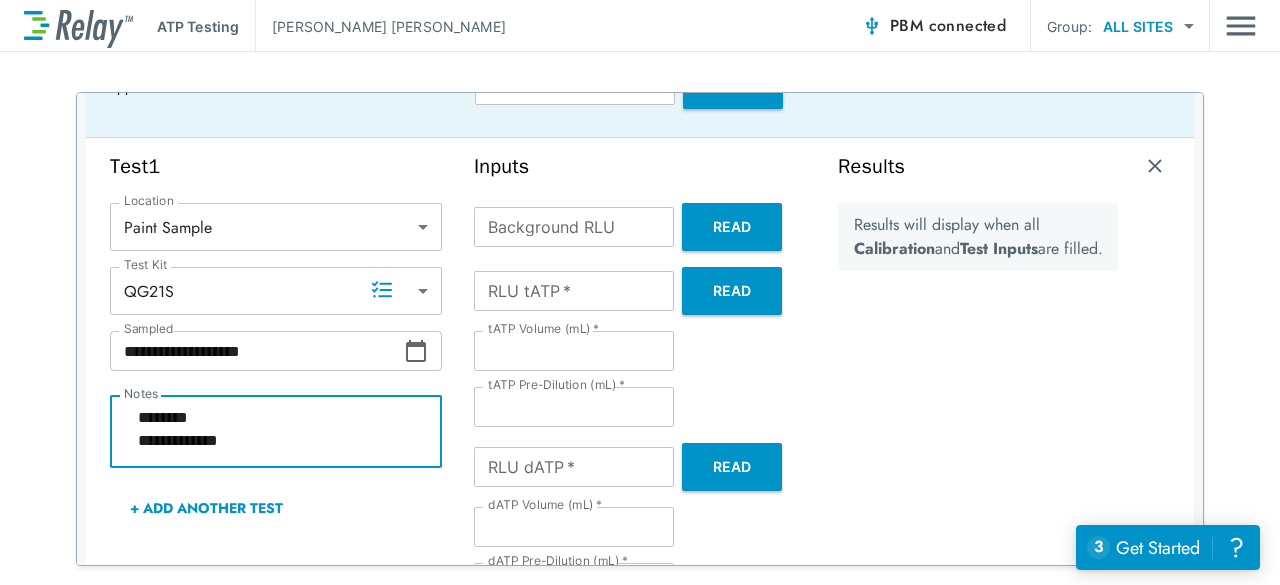type on "*" 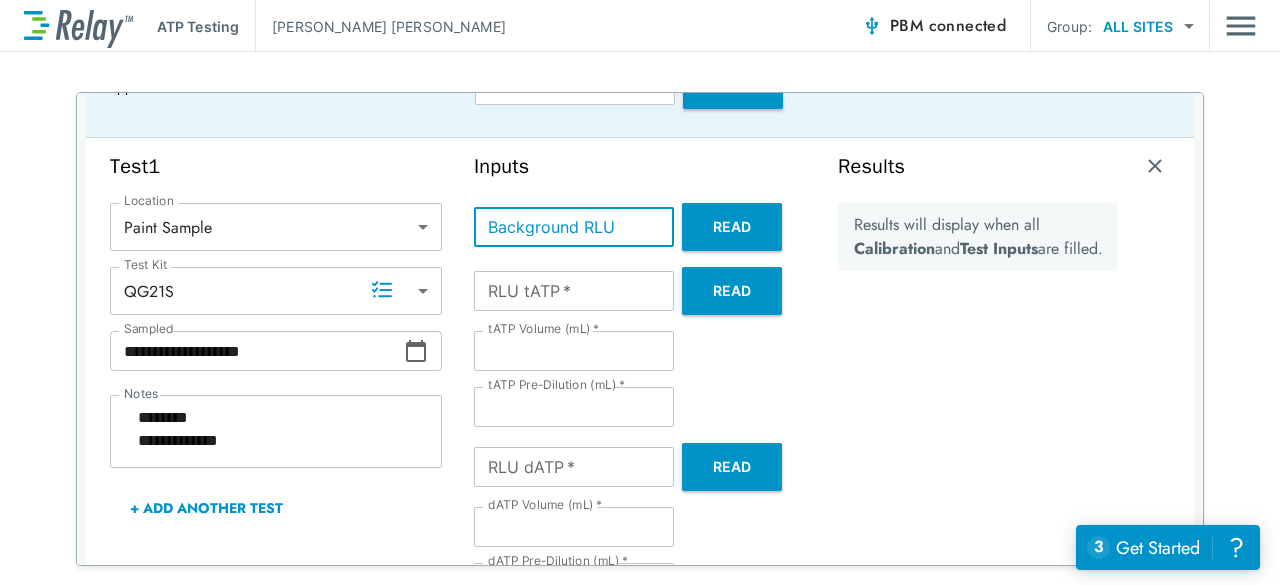 click on "Read" at bounding box center [732, 227] 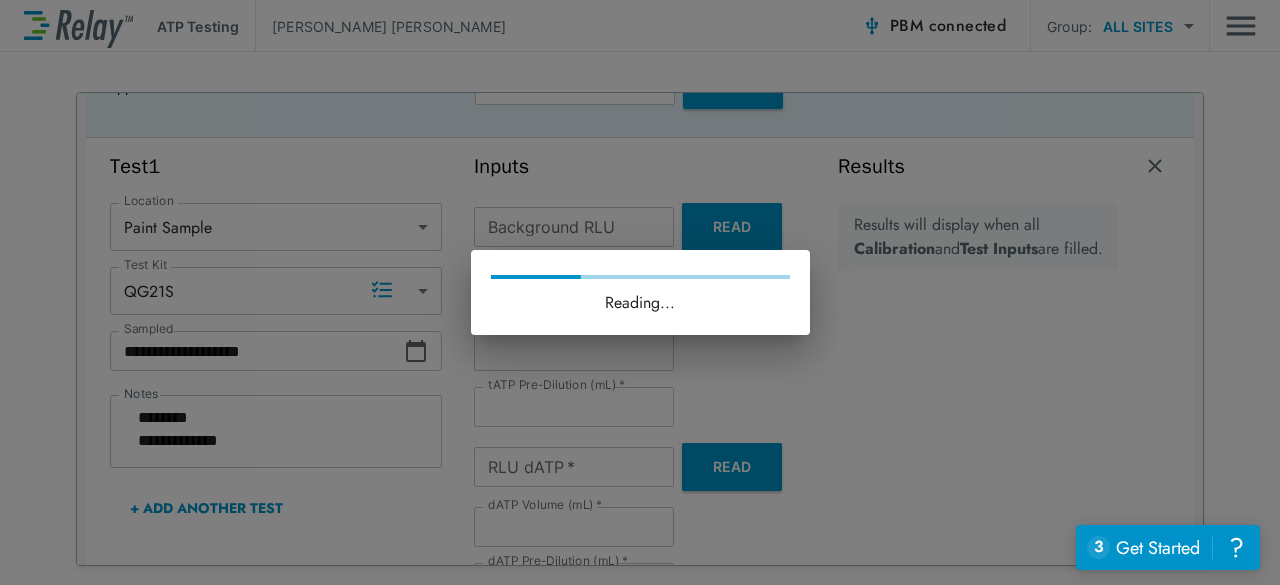 type on "*" 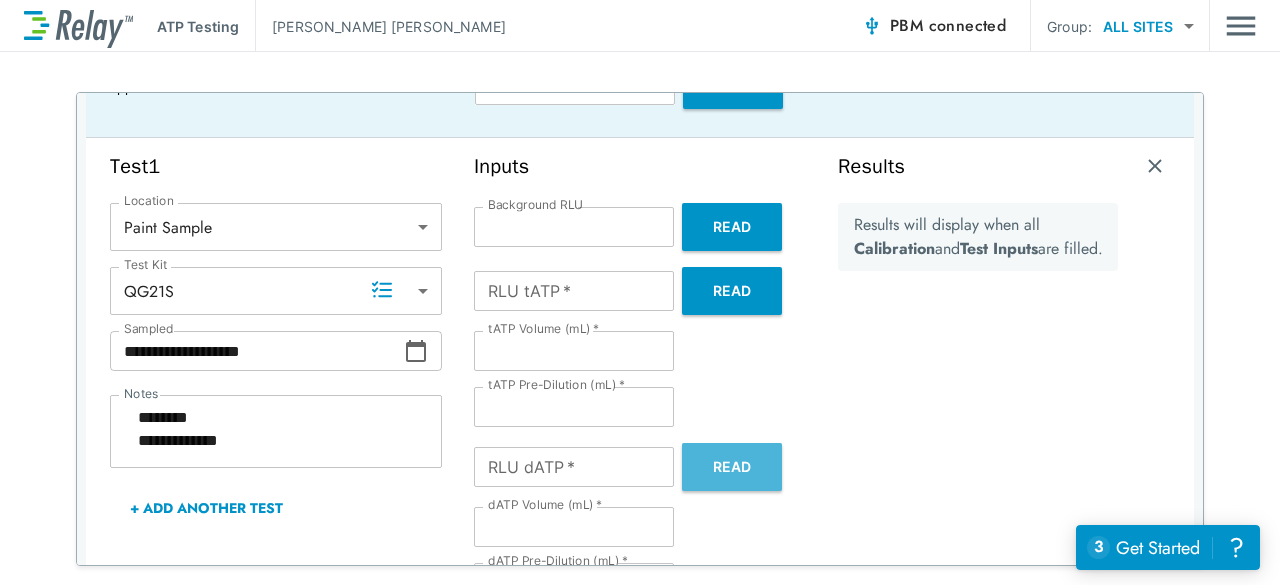 click on "Read" at bounding box center [732, 467] 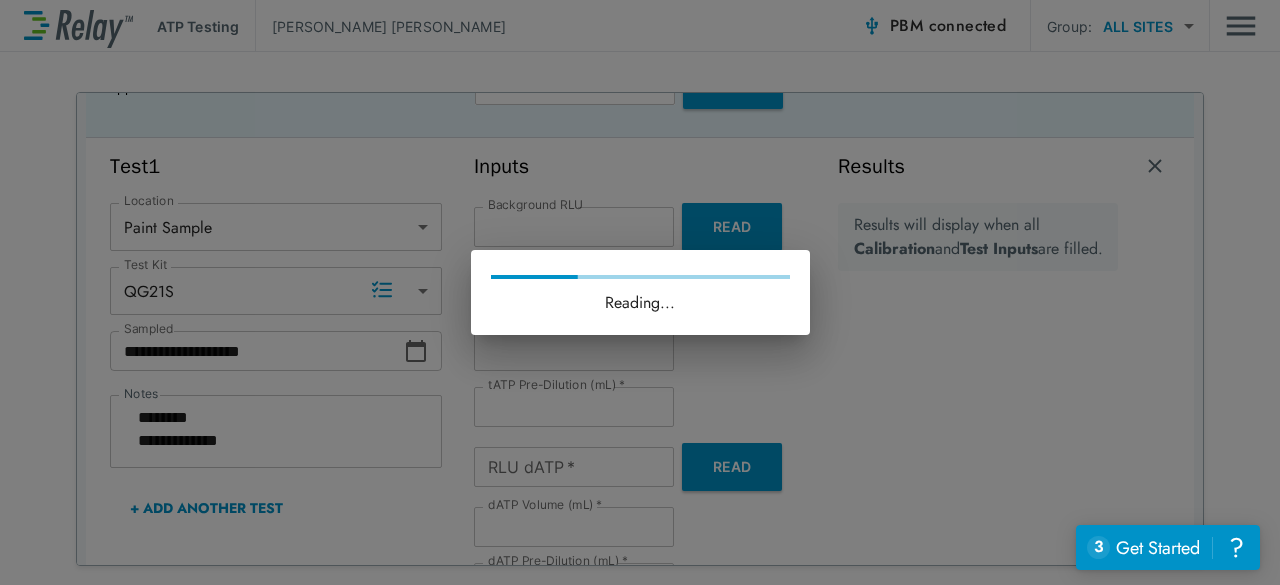 type on "*" 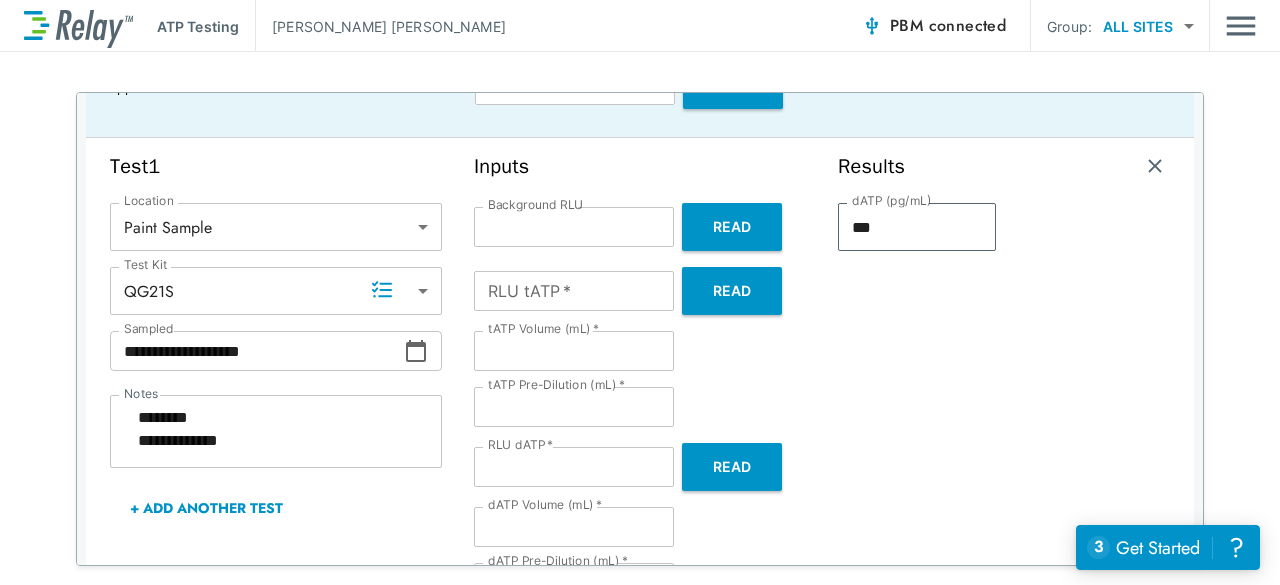click on "Read" at bounding box center [732, 291] 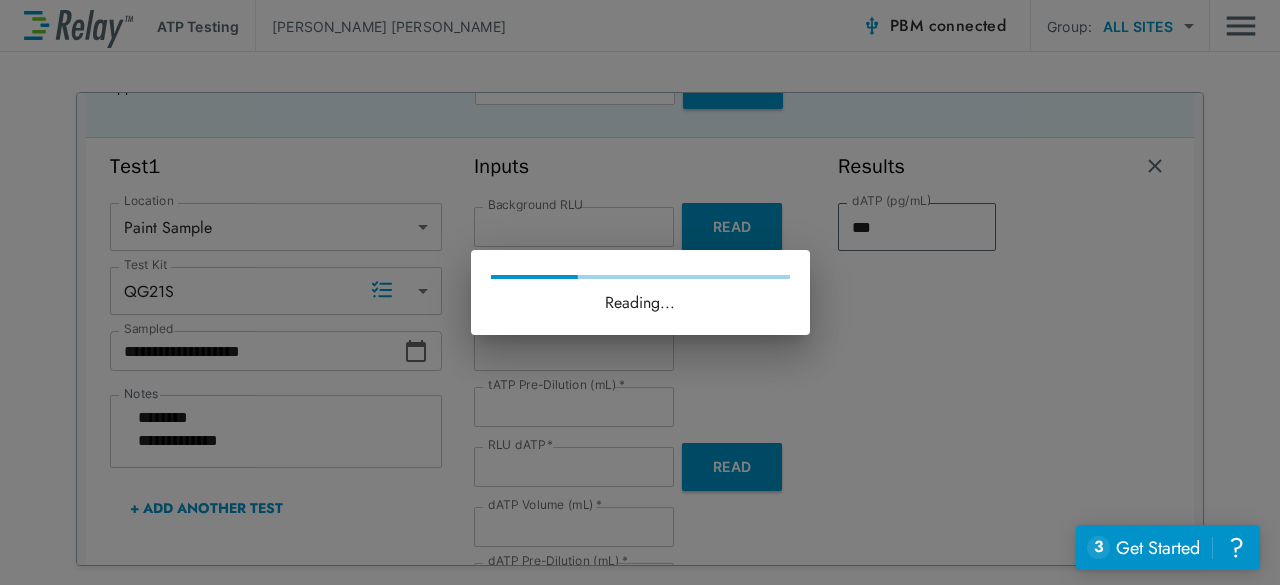 type on "*" 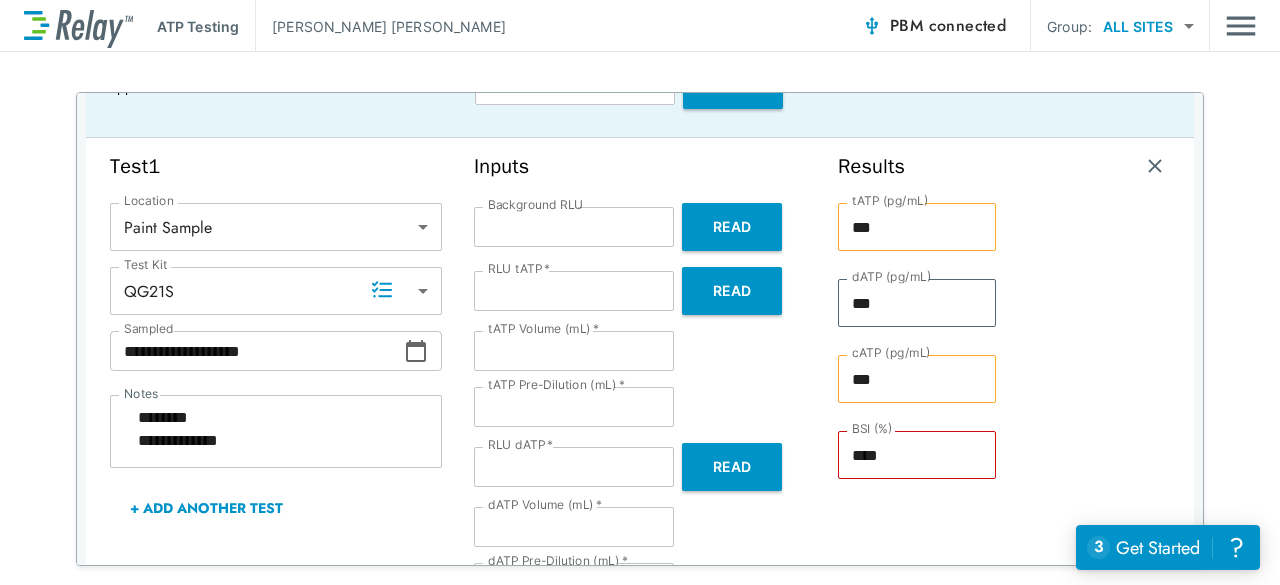click on "*" at bounding box center [574, 351] 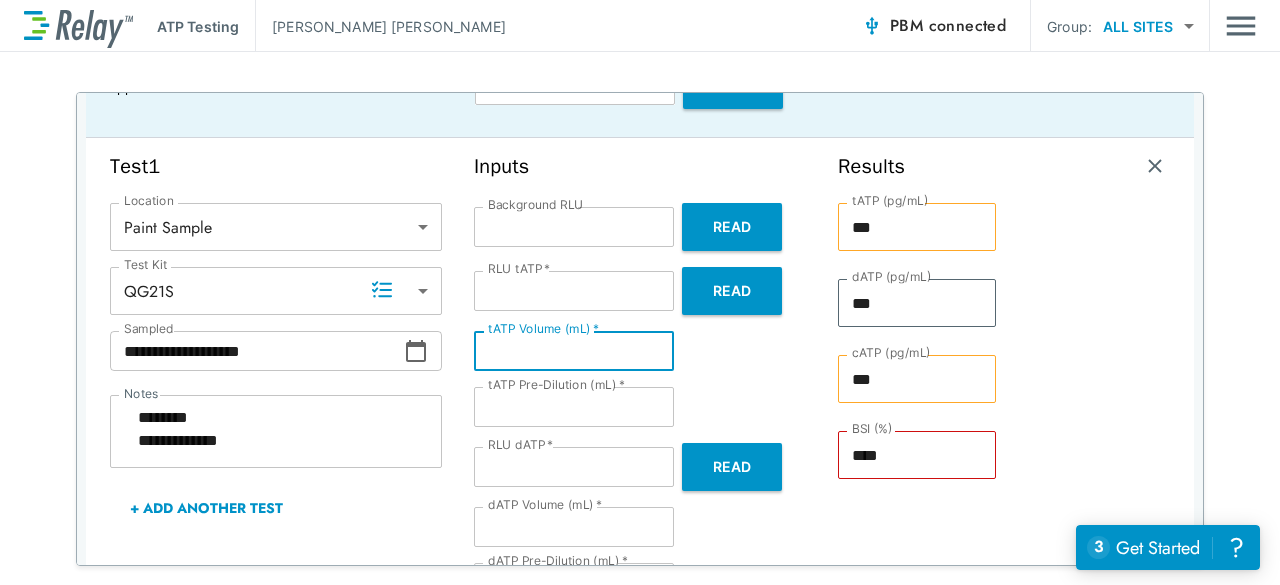 type on "*" 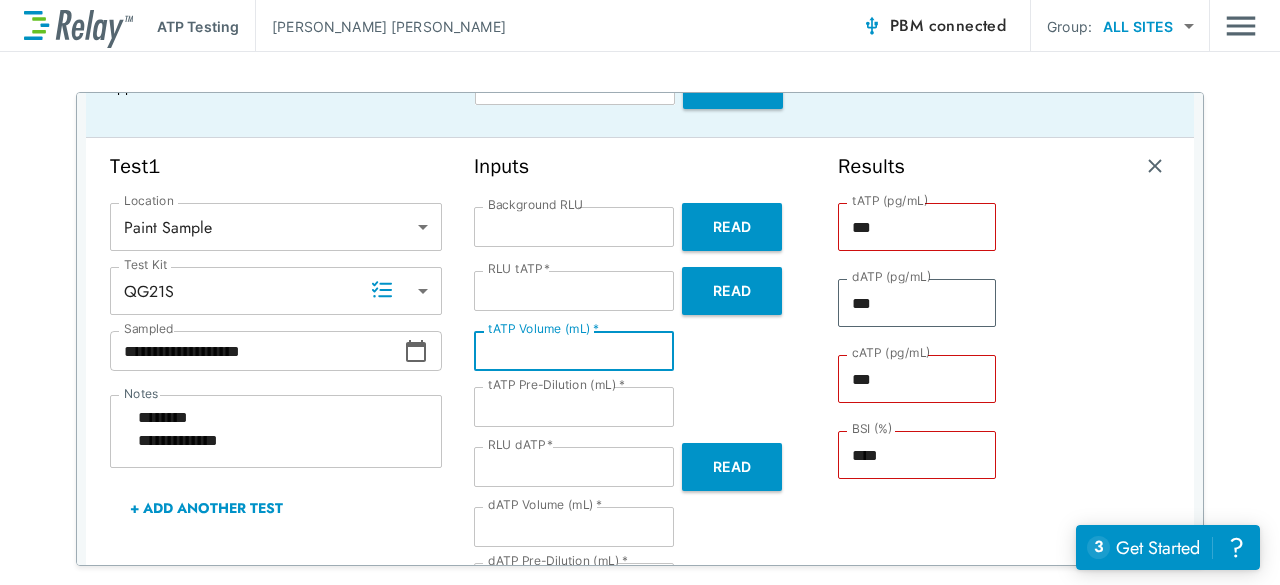 type on "*" 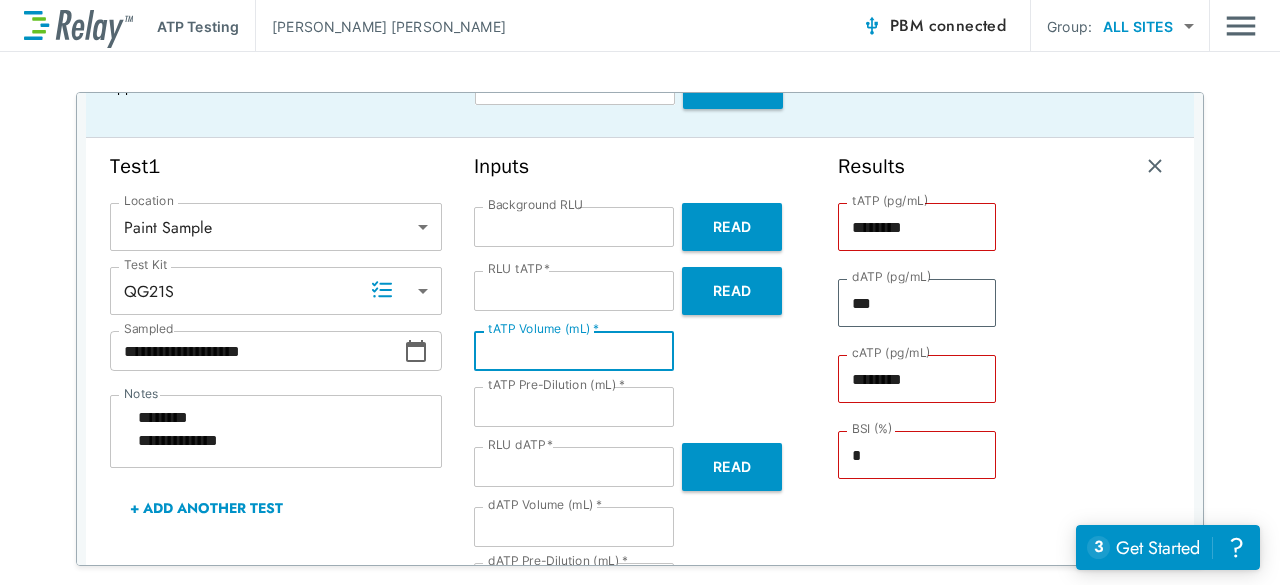 type on "***" 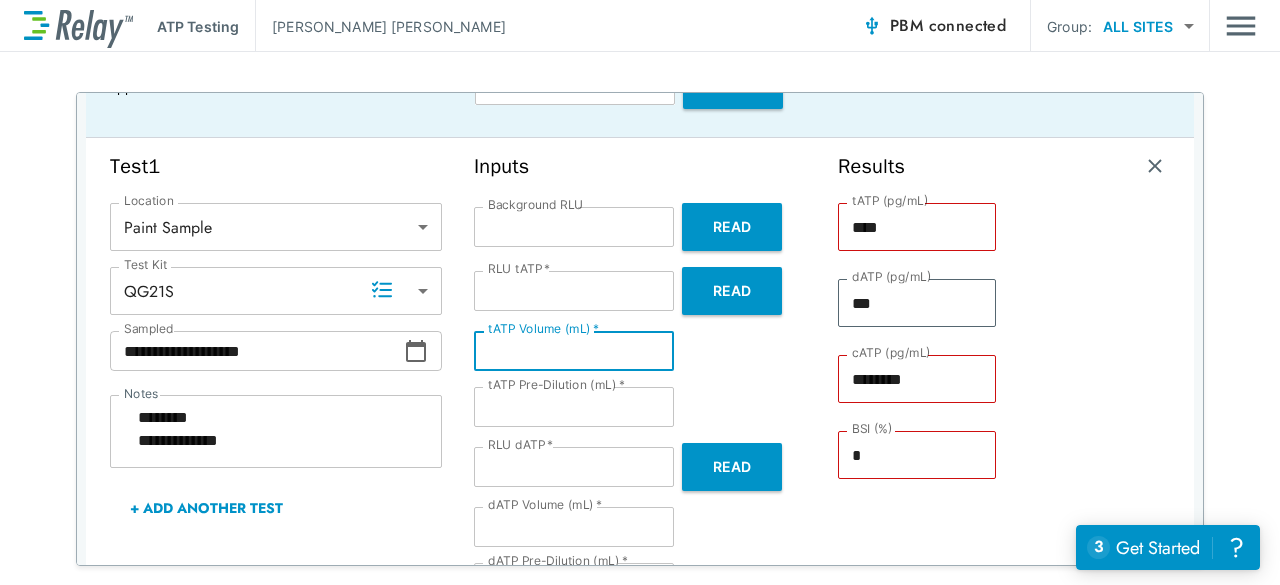 type on "*" 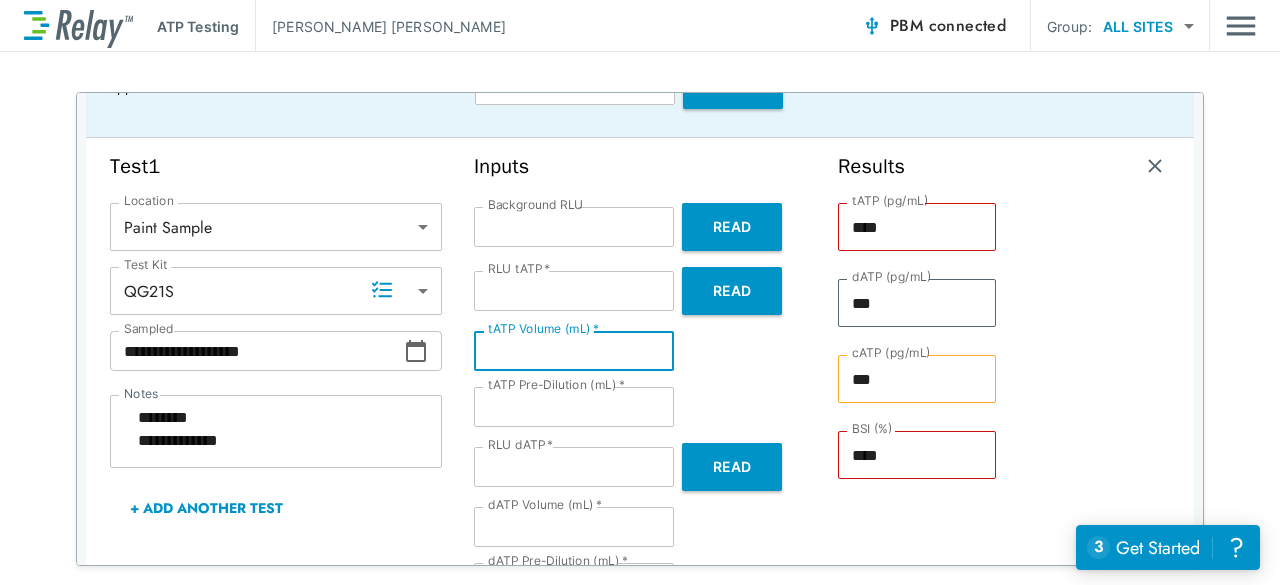 type on "*" 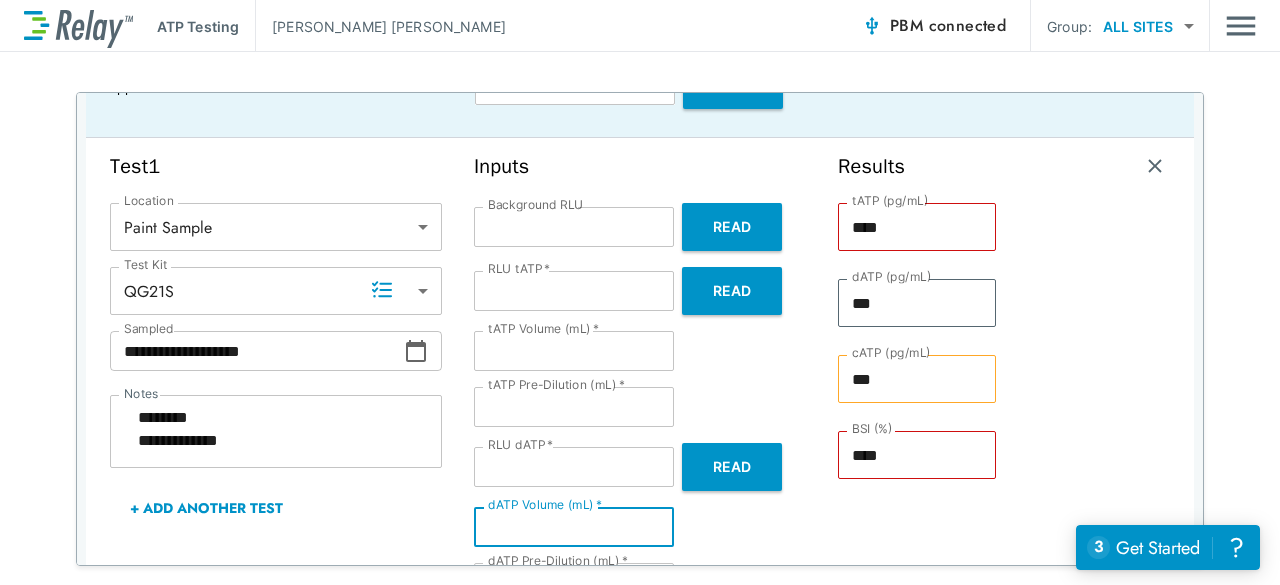 click on "*" at bounding box center (574, 527) 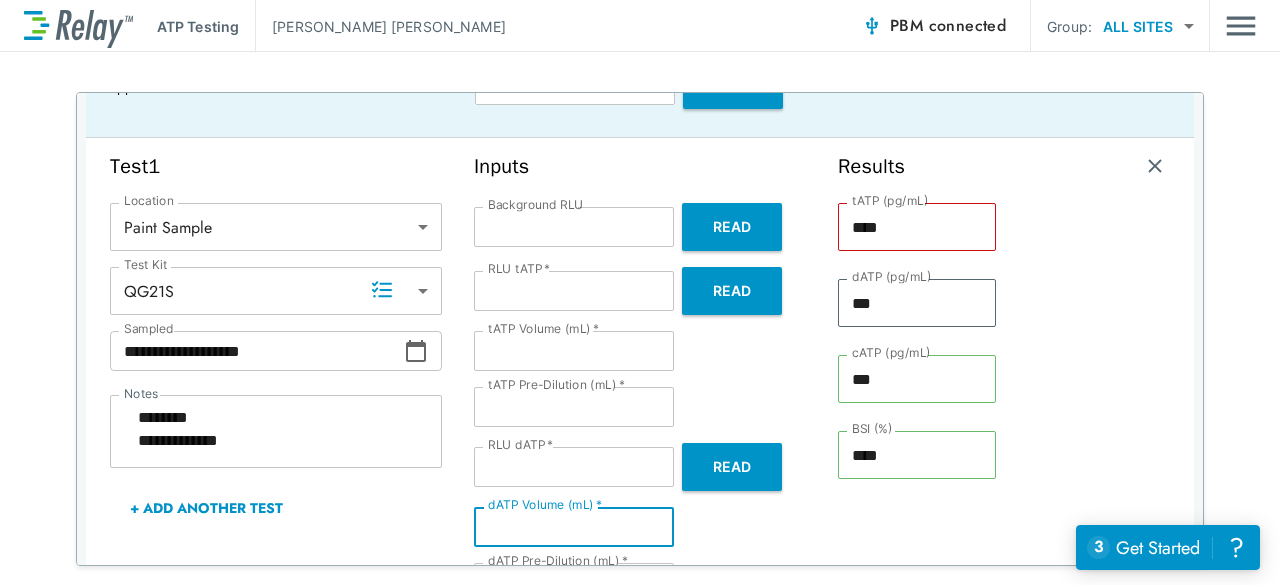 type on "*" 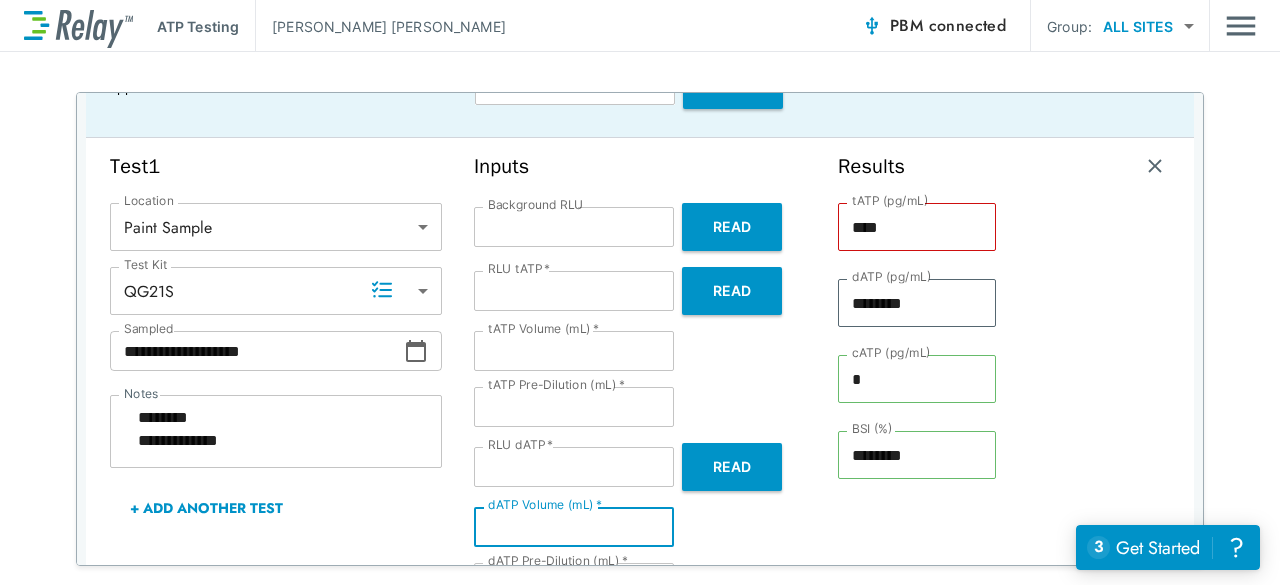 type on "***" 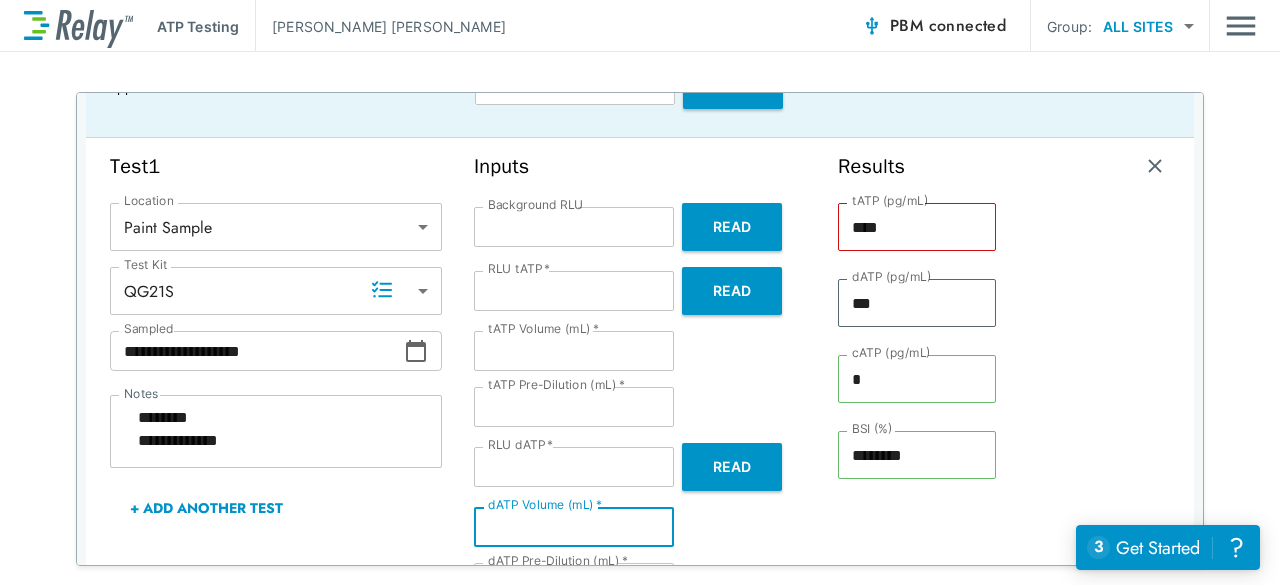 type on "*" 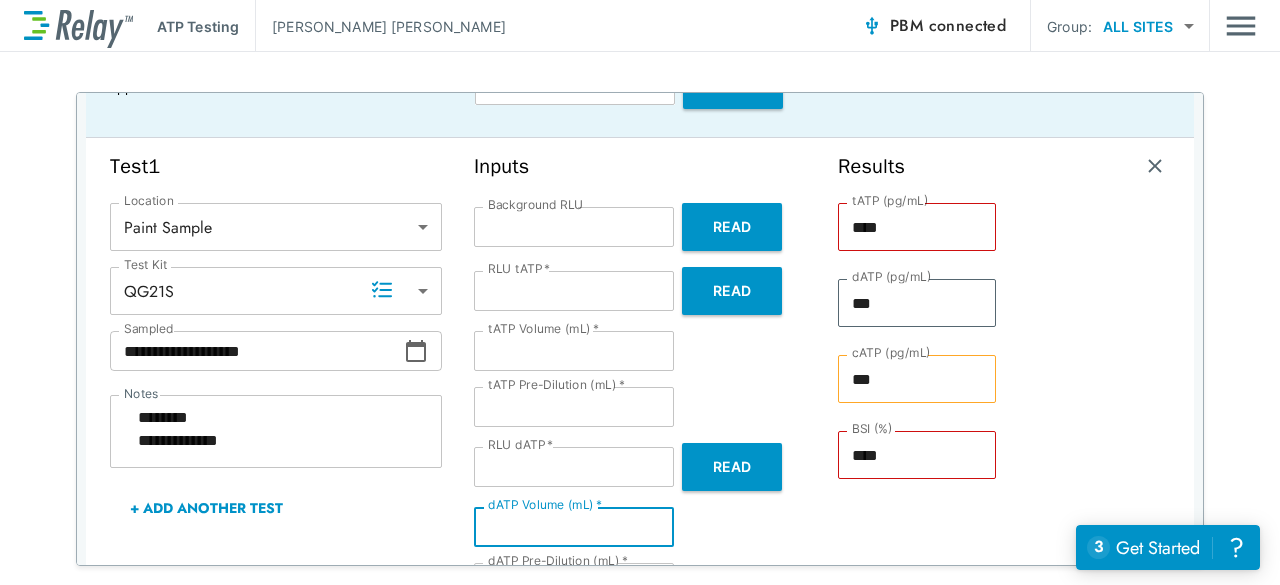 type on "*" 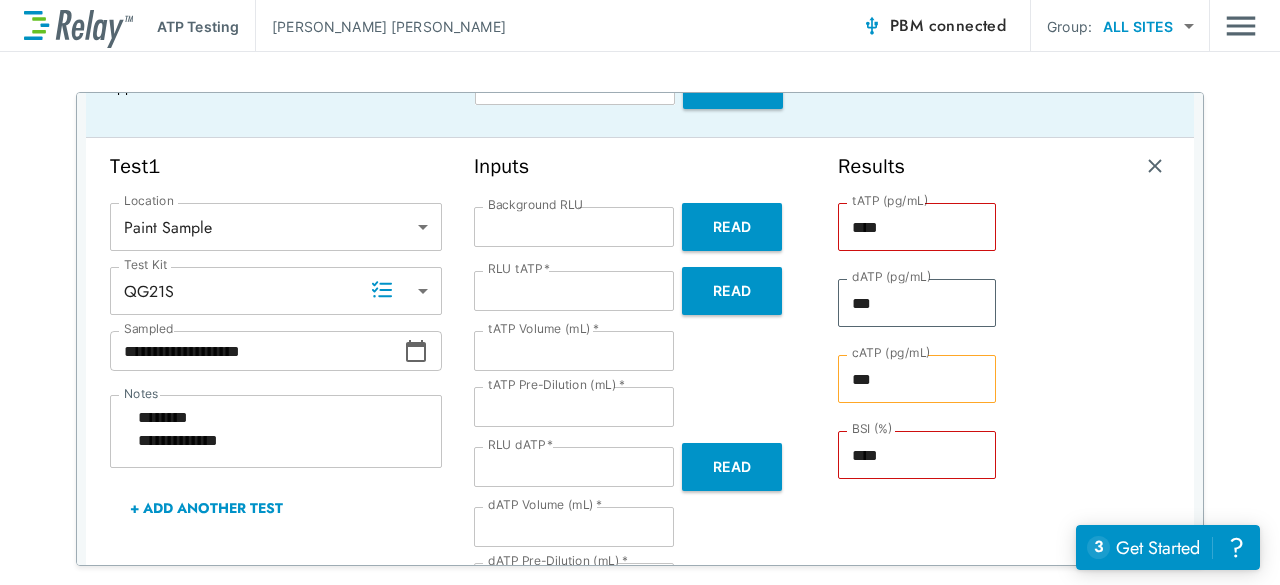 click on "Inputs Background RLU * Background RLU Read RLU tATP   * *** RLU tATP   * Read tATP Volume (mL)   * *** tATP Volume (mL)   * tATP Pre-Dilution (mL)   * * tATP Pre-Dilution (mL)   * RLU dATP   * *** RLU dATP   * Read dATP Volume (mL)   * *** dATP Volume (mL)   * dATP Pre-Dilution (mL)   * * dATP Pre-Dilution (mL)   *" at bounding box center [640, 386] 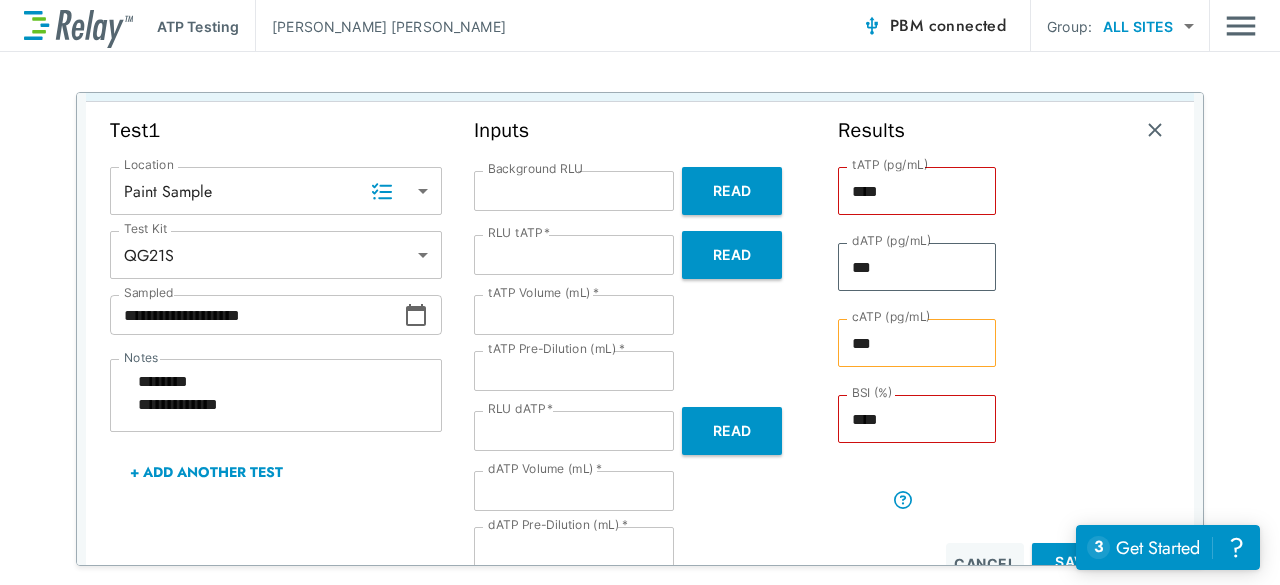 scroll, scrollTop: 259, scrollLeft: 0, axis: vertical 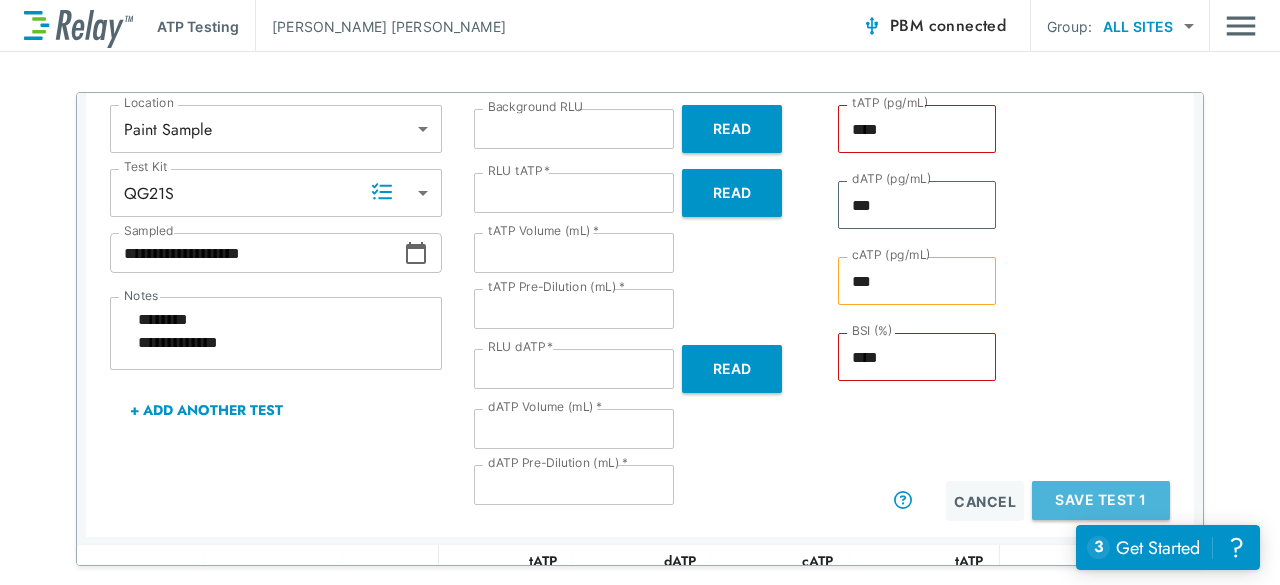 click on "Save Test 1" at bounding box center [1101, 500] 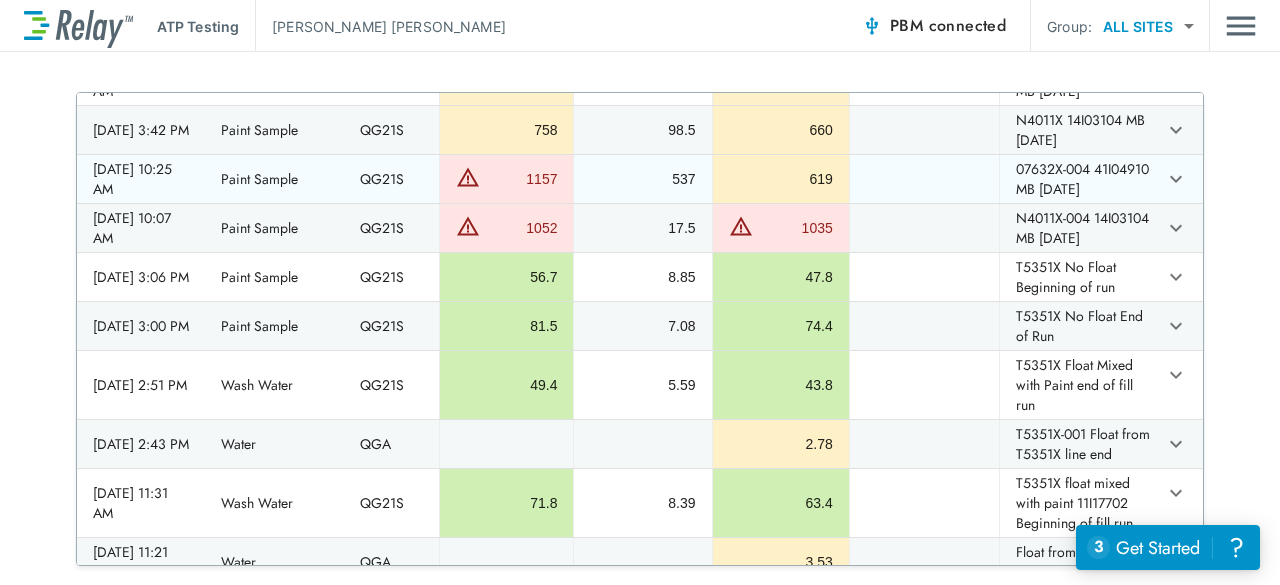 scroll, scrollTop: 0, scrollLeft: 0, axis: both 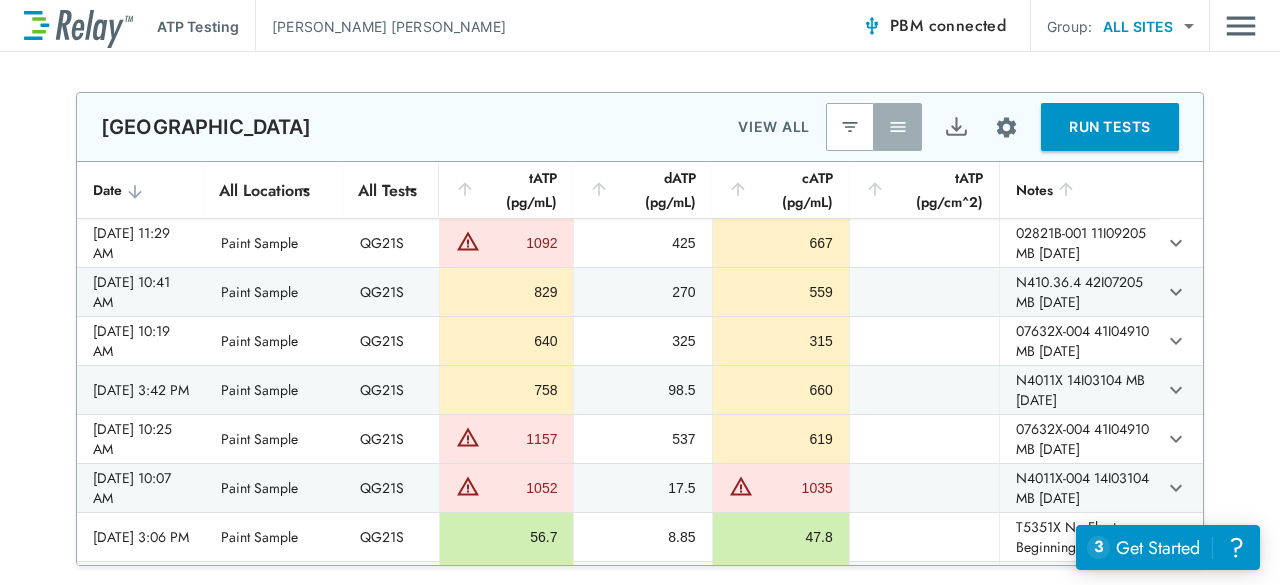 type on "*" 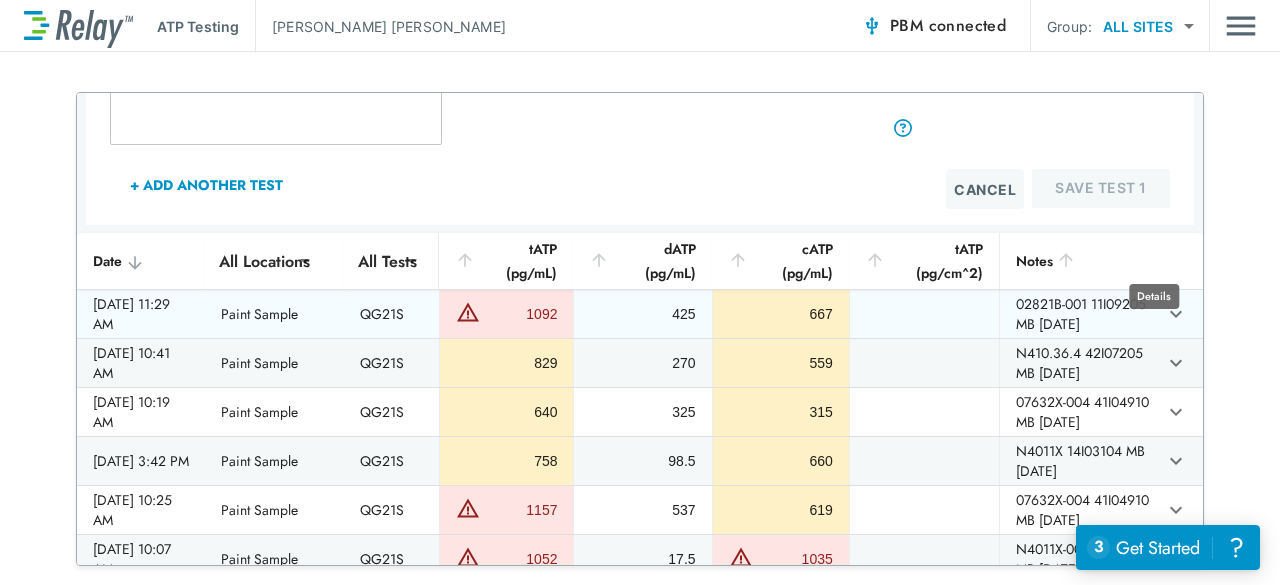 scroll, scrollTop: 544, scrollLeft: 0, axis: vertical 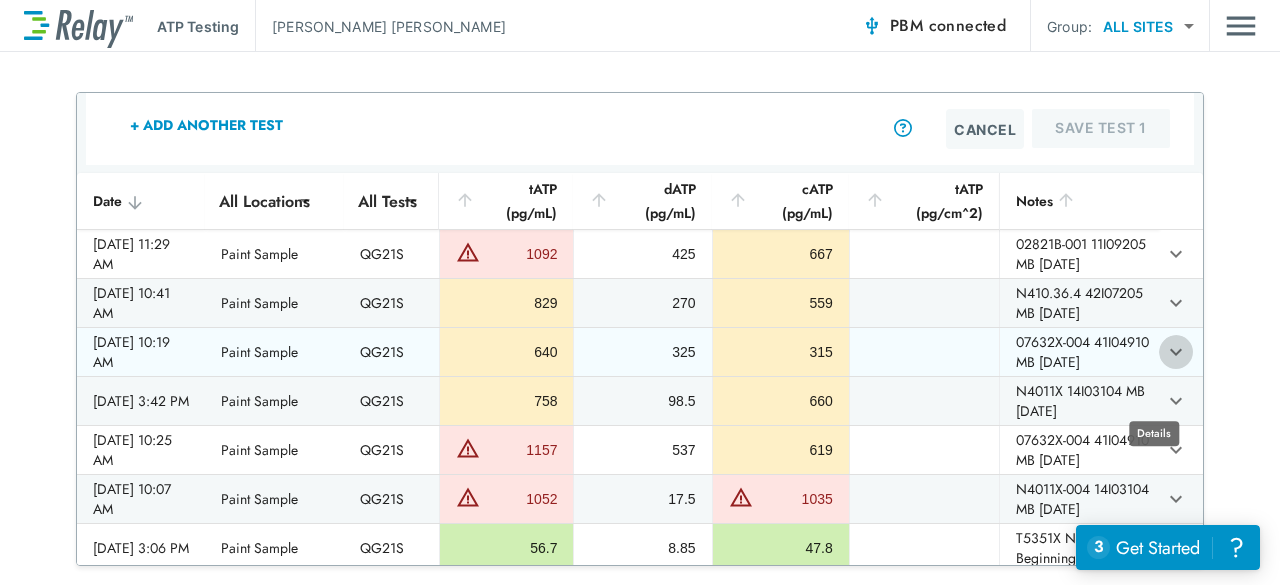 click 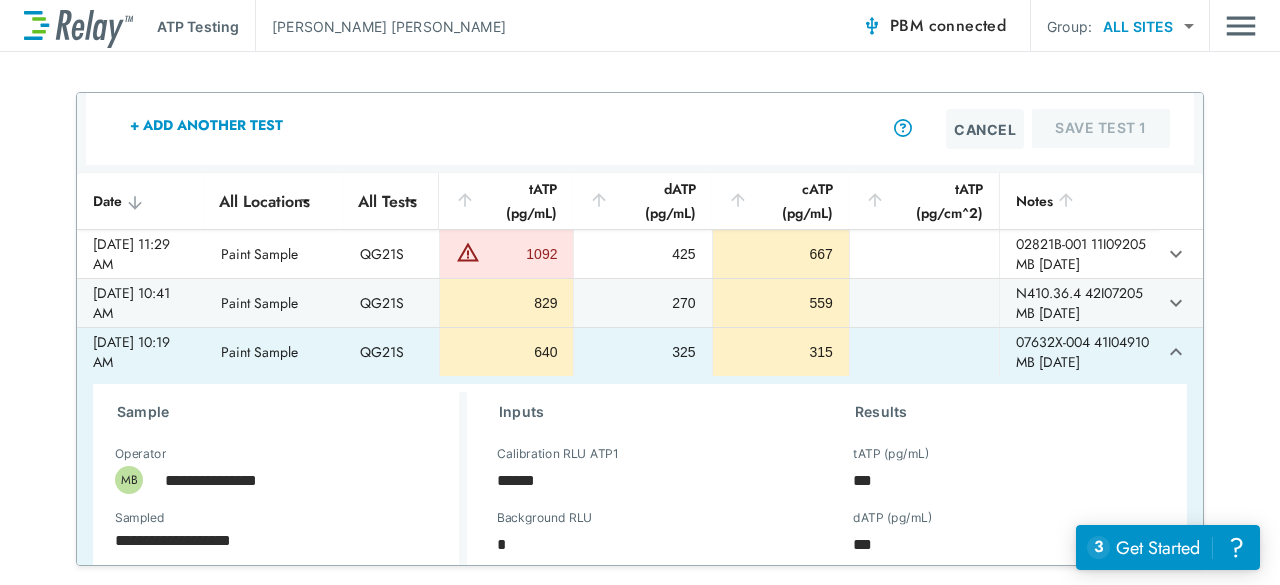type on "*" 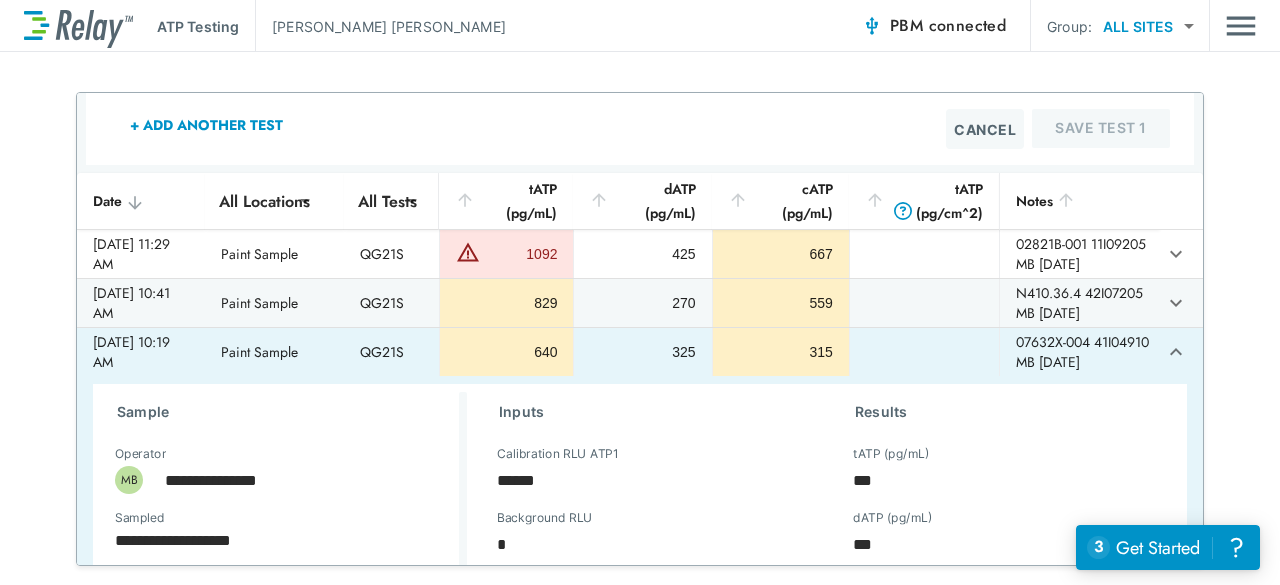 scroll, scrollTop: 0, scrollLeft: 0, axis: both 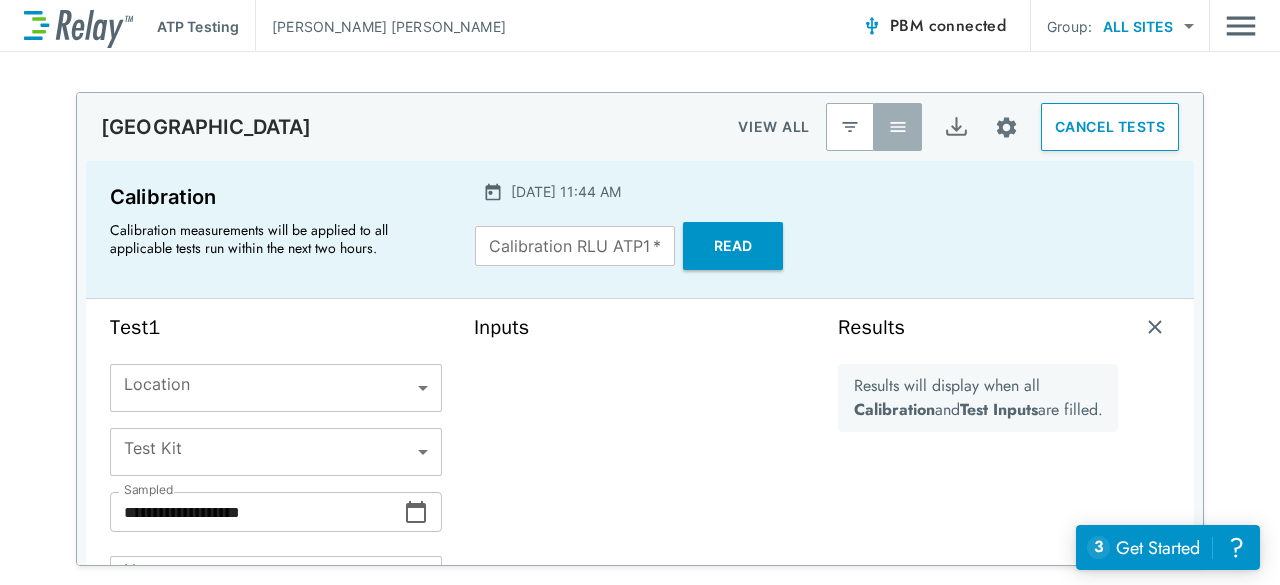click on "Calibration RLU ATP1   *" at bounding box center (575, 246) 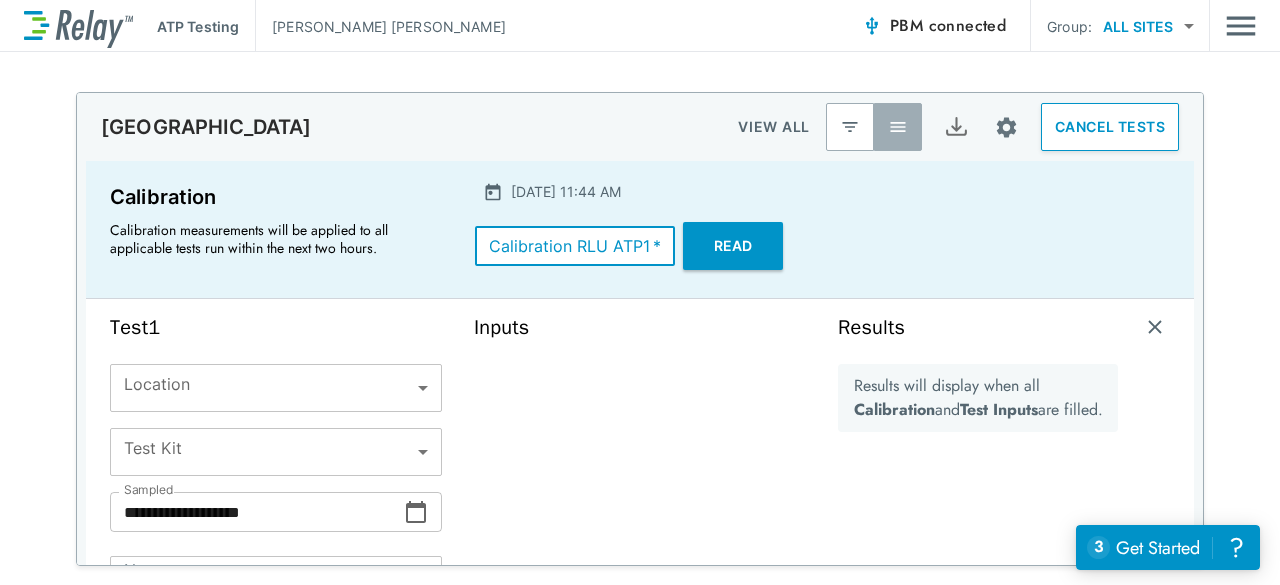 paste on "******" 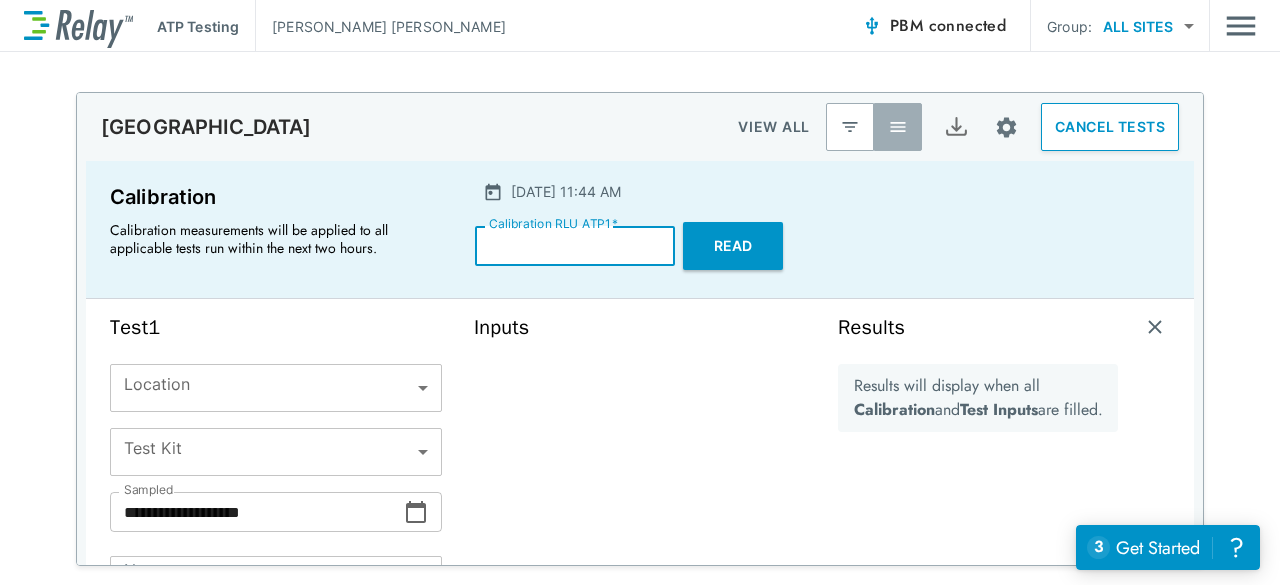type on "******" 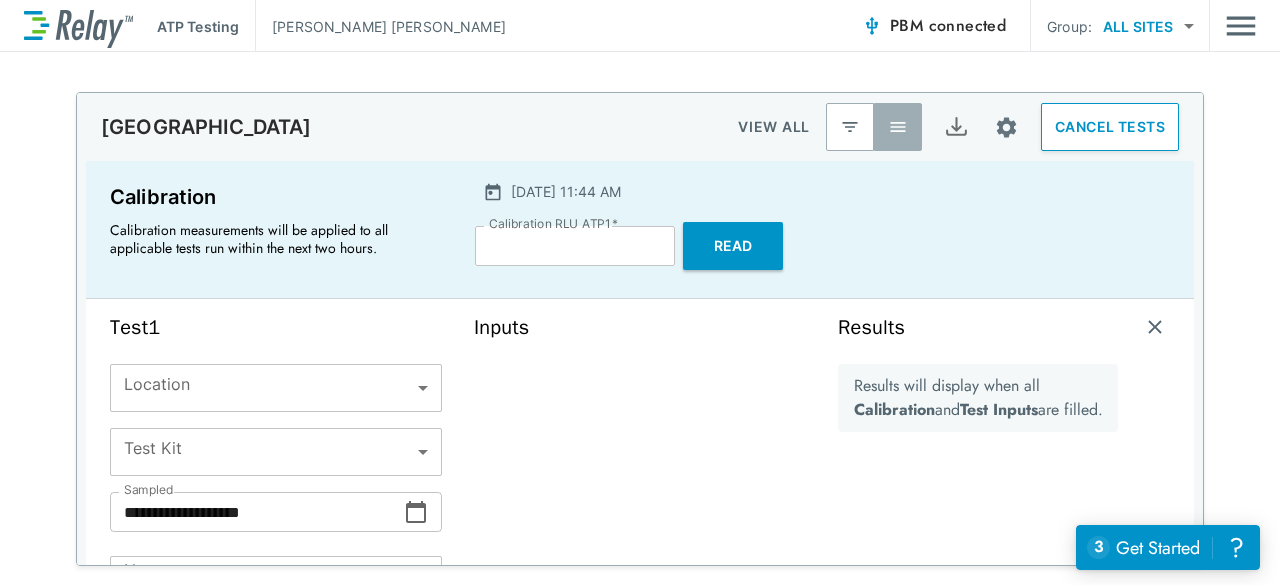 click on "Test  1" at bounding box center [276, 327] 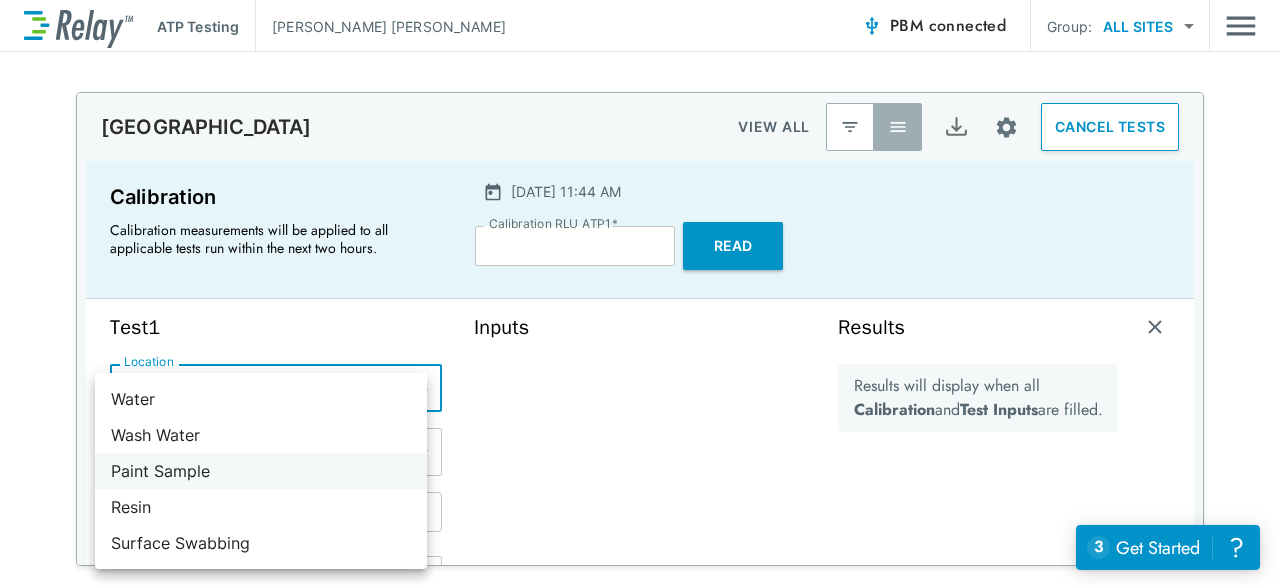 click on "Paint Sample" at bounding box center (261, 471) 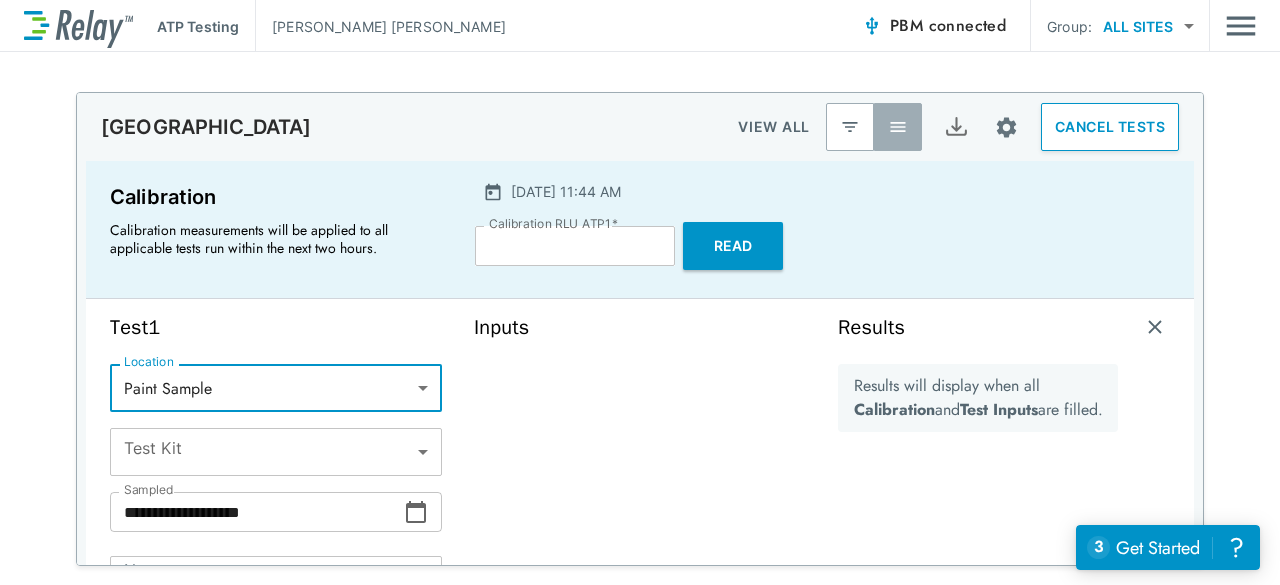 type on "**********" 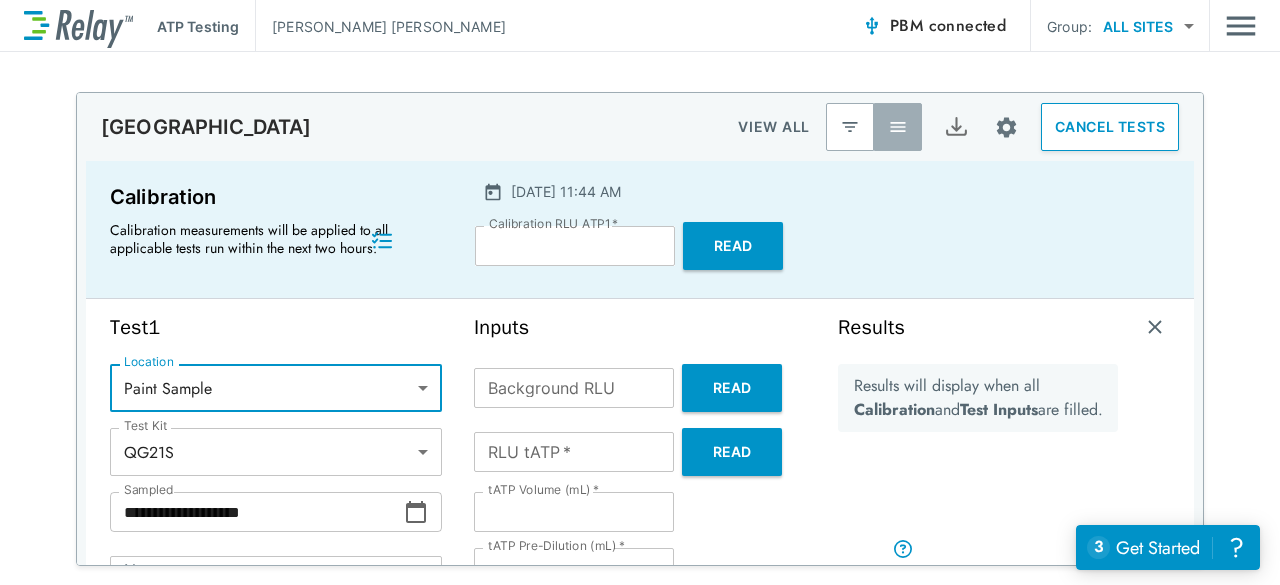 click on "* Notes" at bounding box center [276, 592] 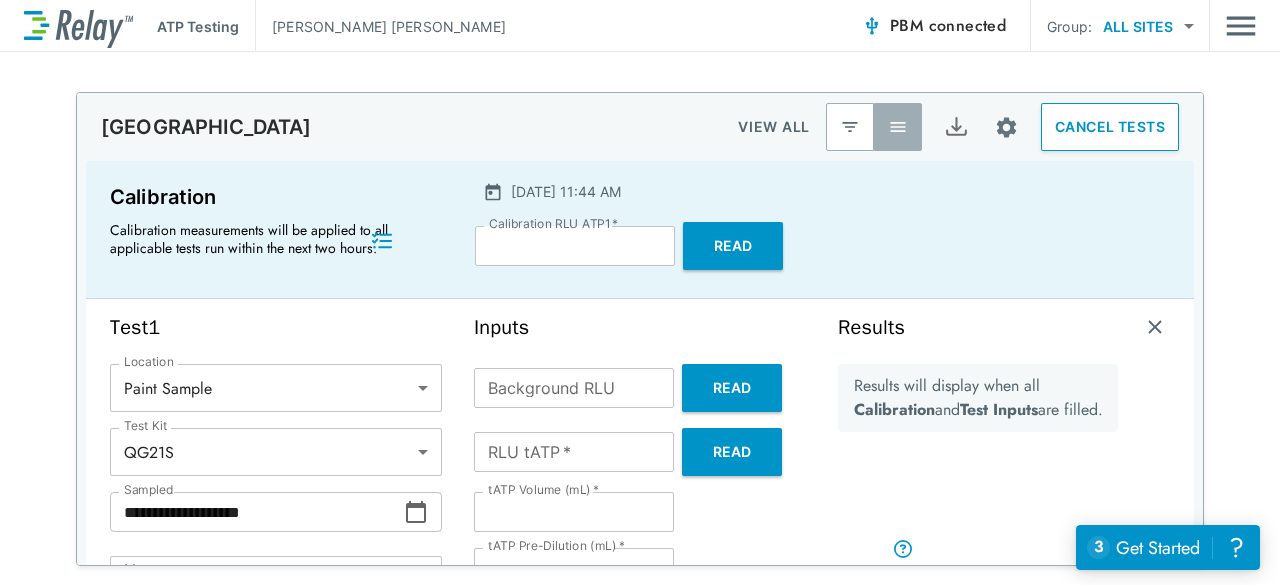 click on "* Notes" at bounding box center [276, 592] 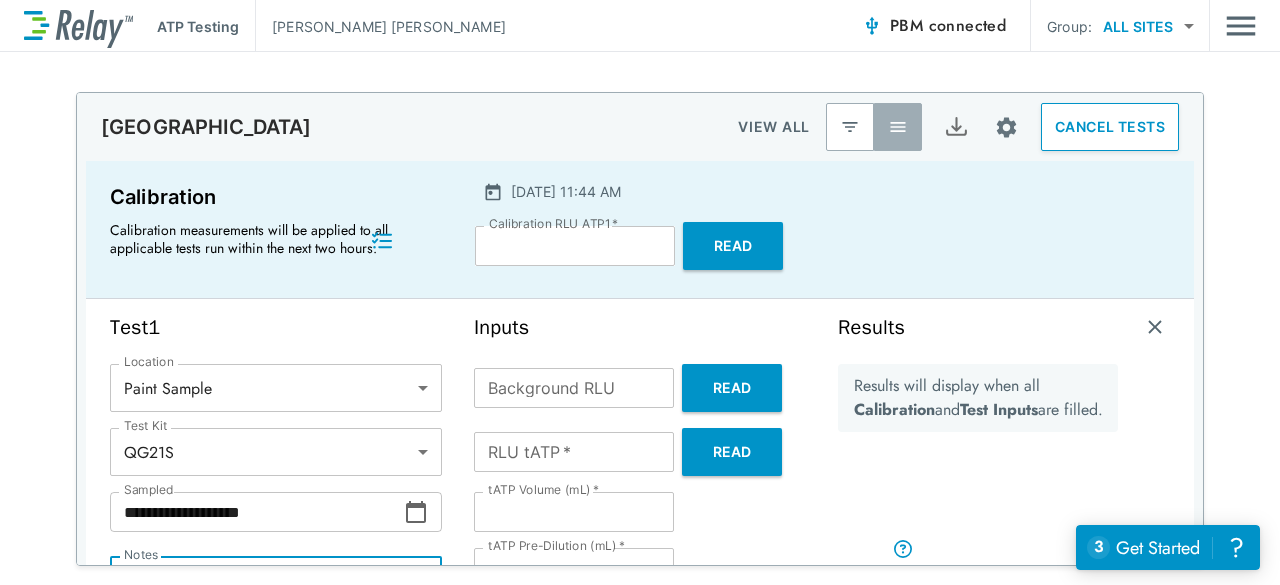 scroll, scrollTop: 210, scrollLeft: 0, axis: vertical 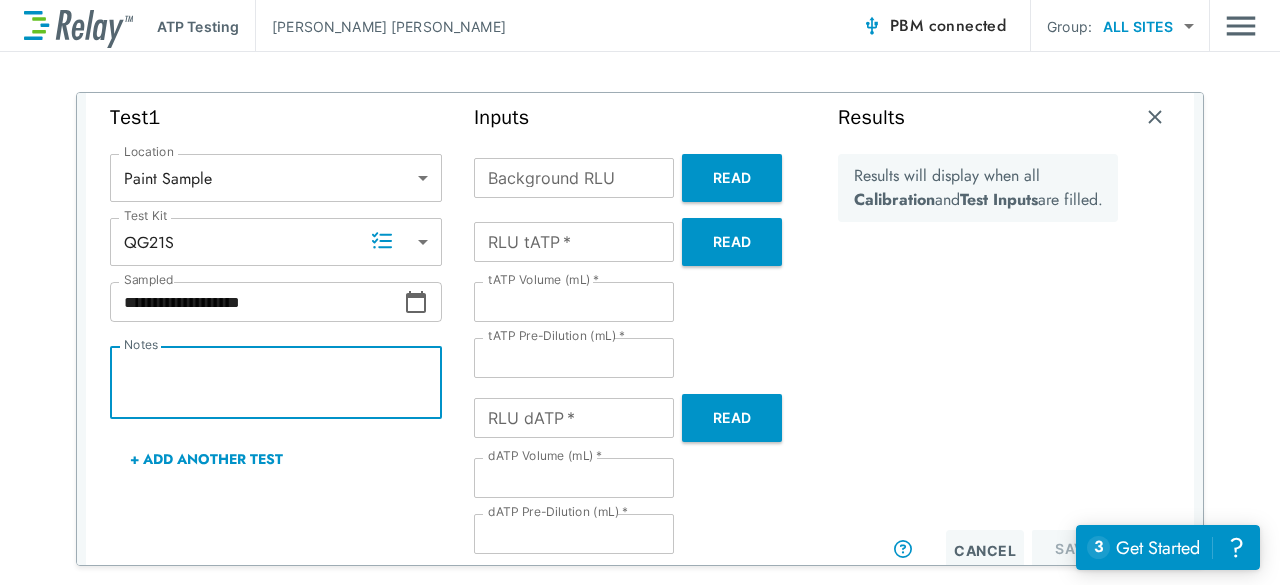 type on "*" 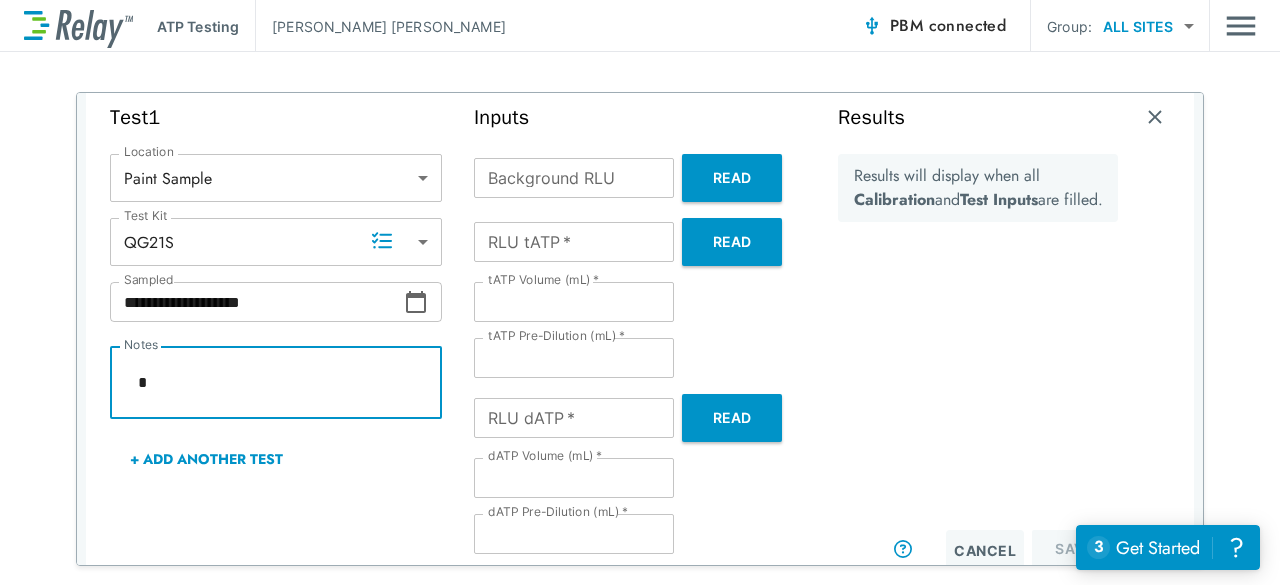 type on "*" 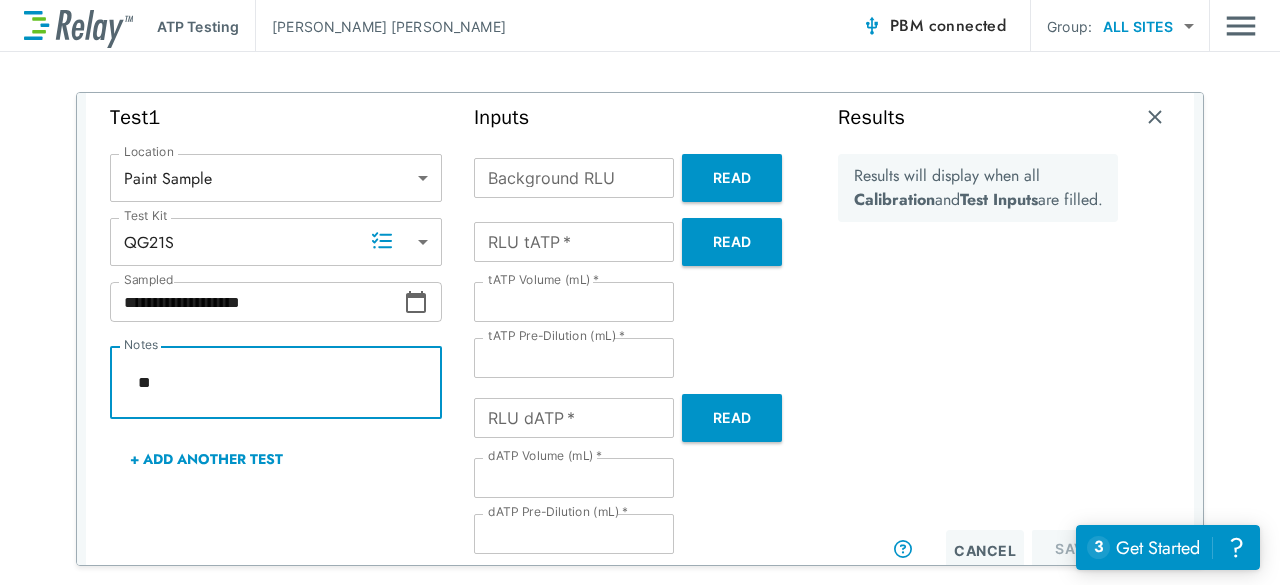 type on "*" 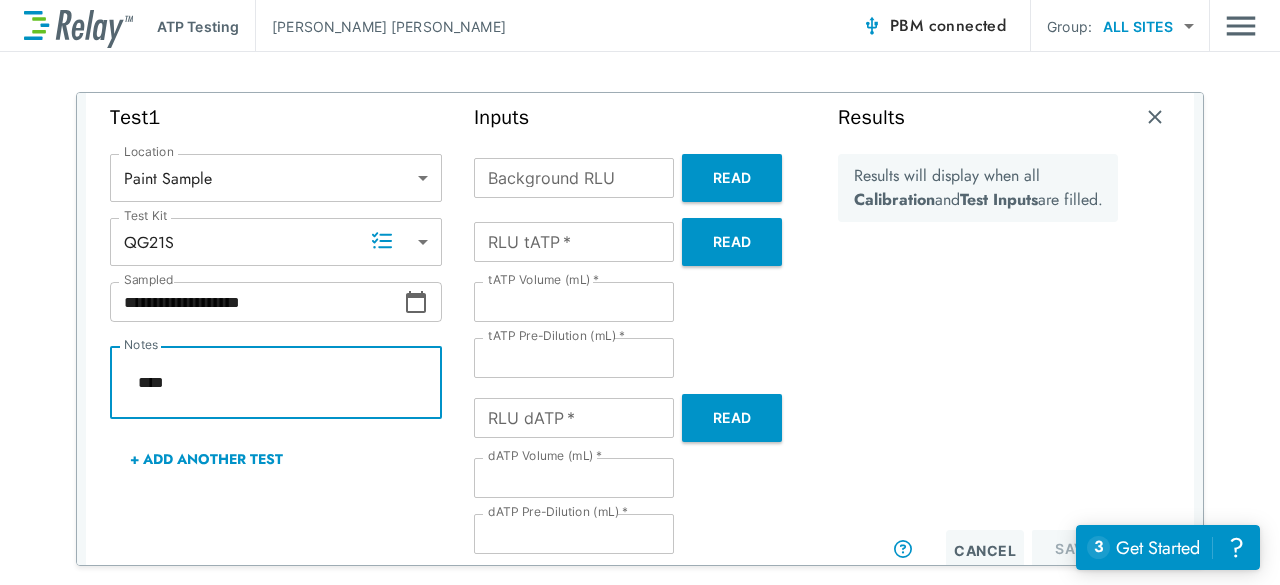 type on "*****" 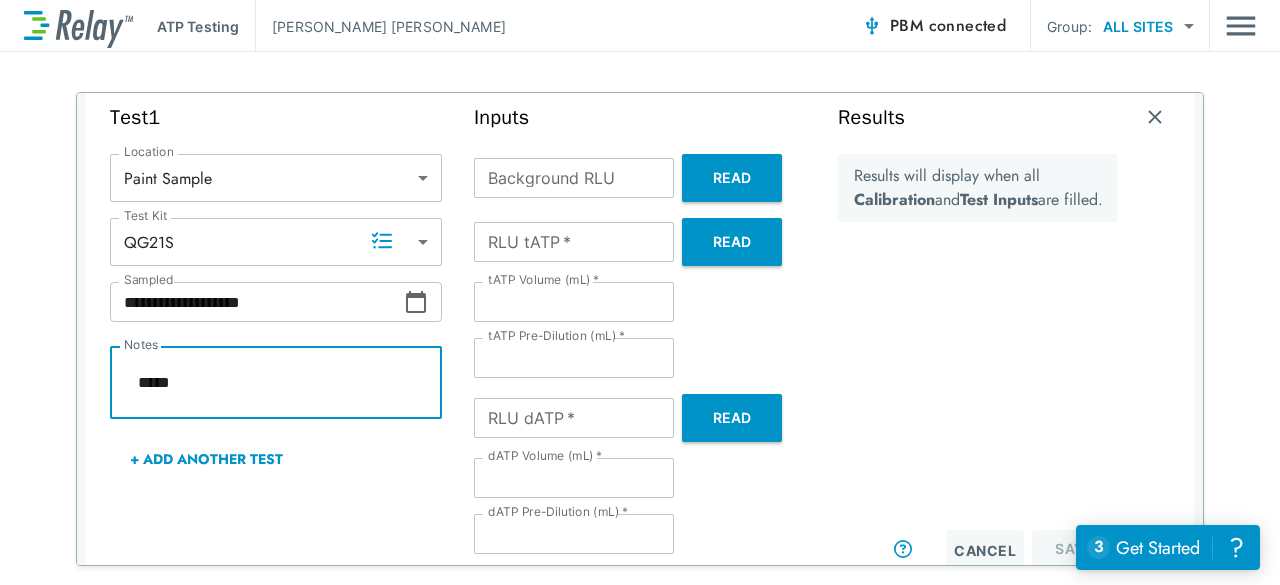type on "*" 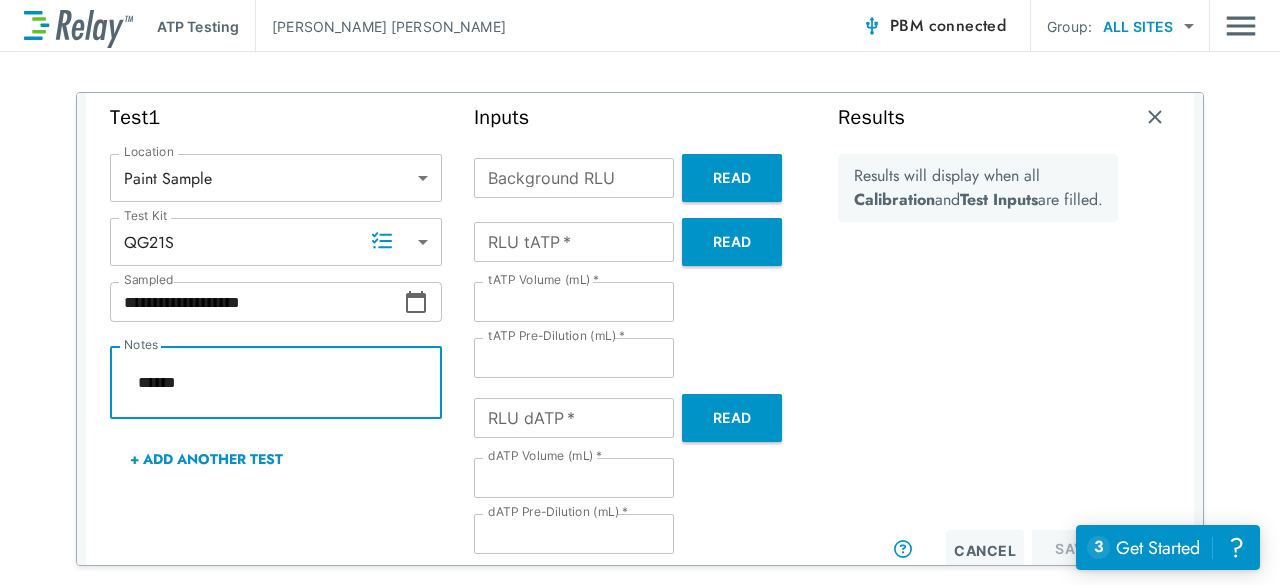 type on "*" 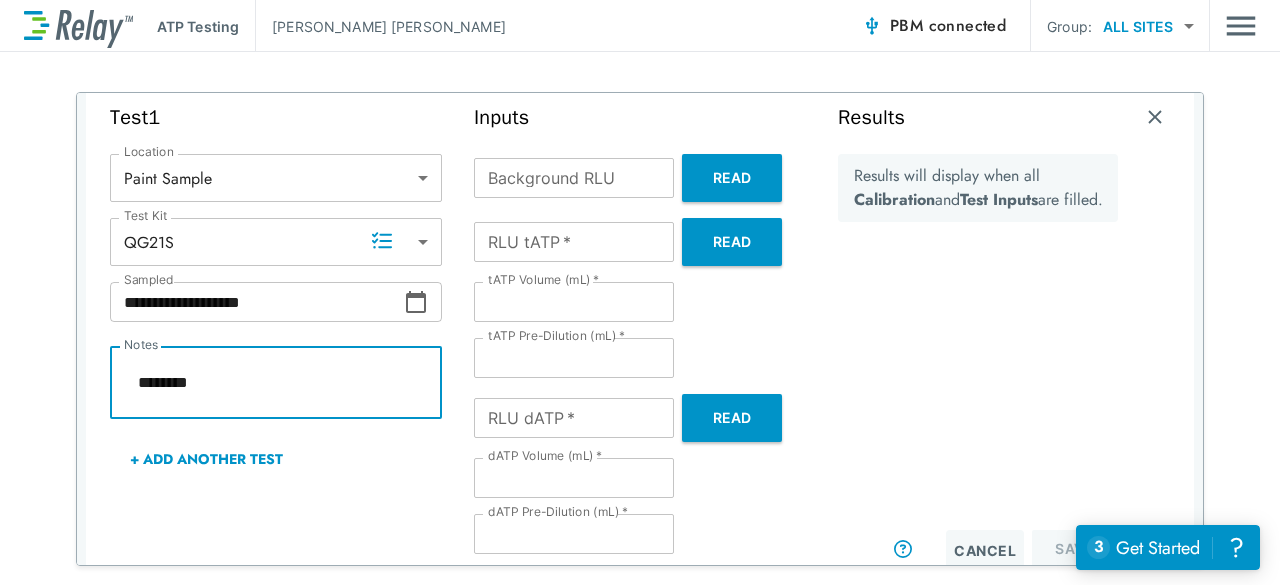 type on "*********" 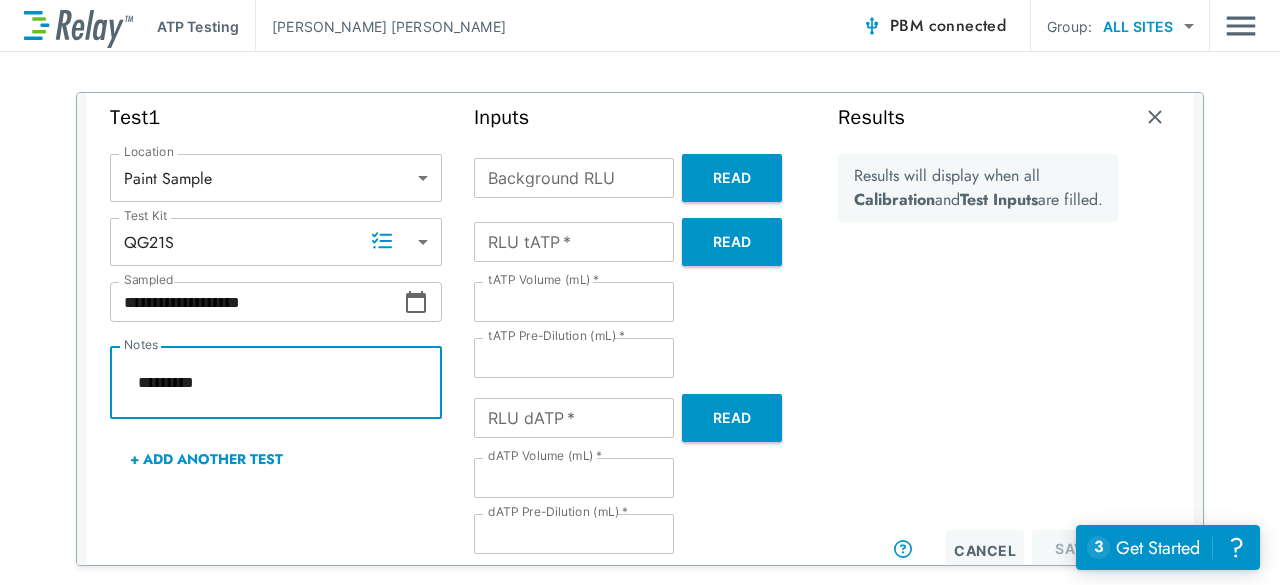 type on "**********" 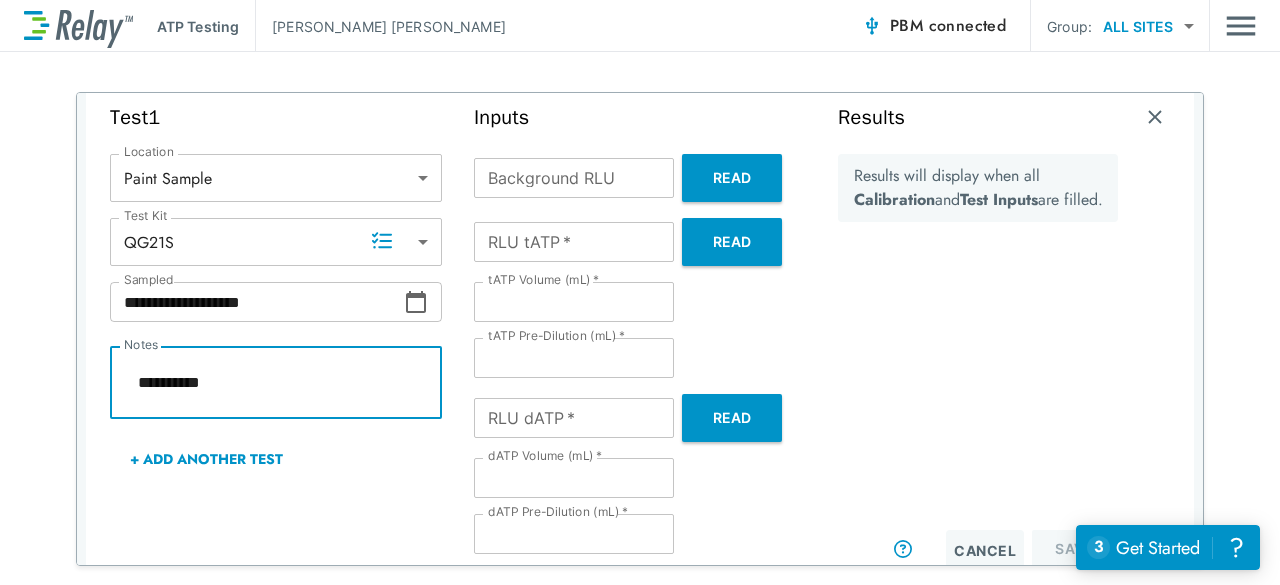 type on "*" 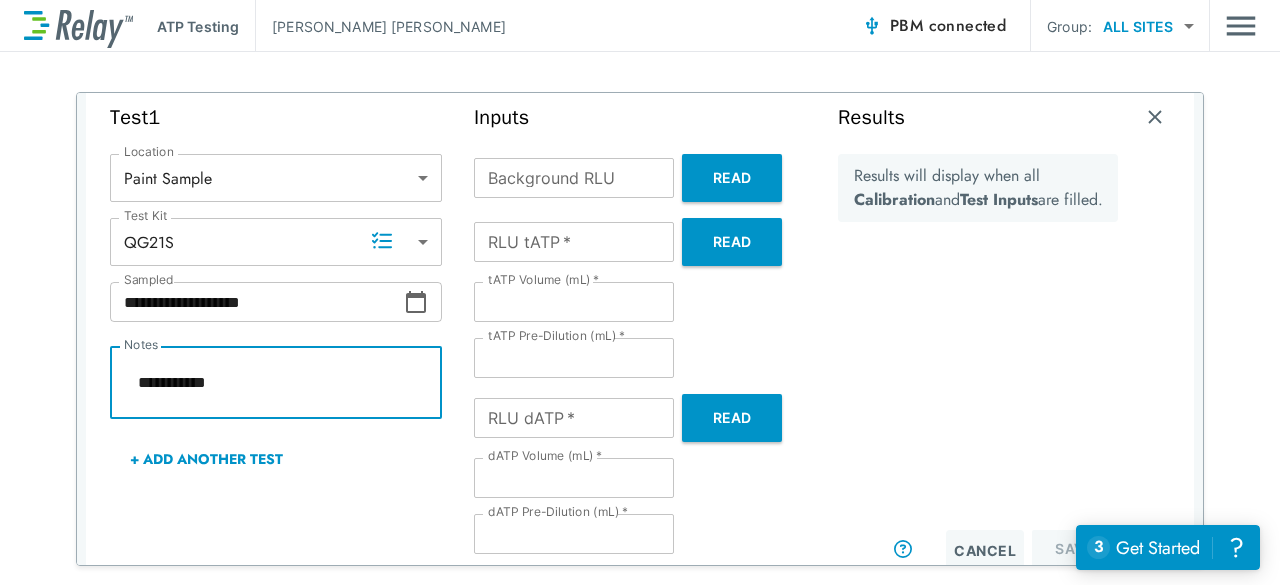 type on "*" 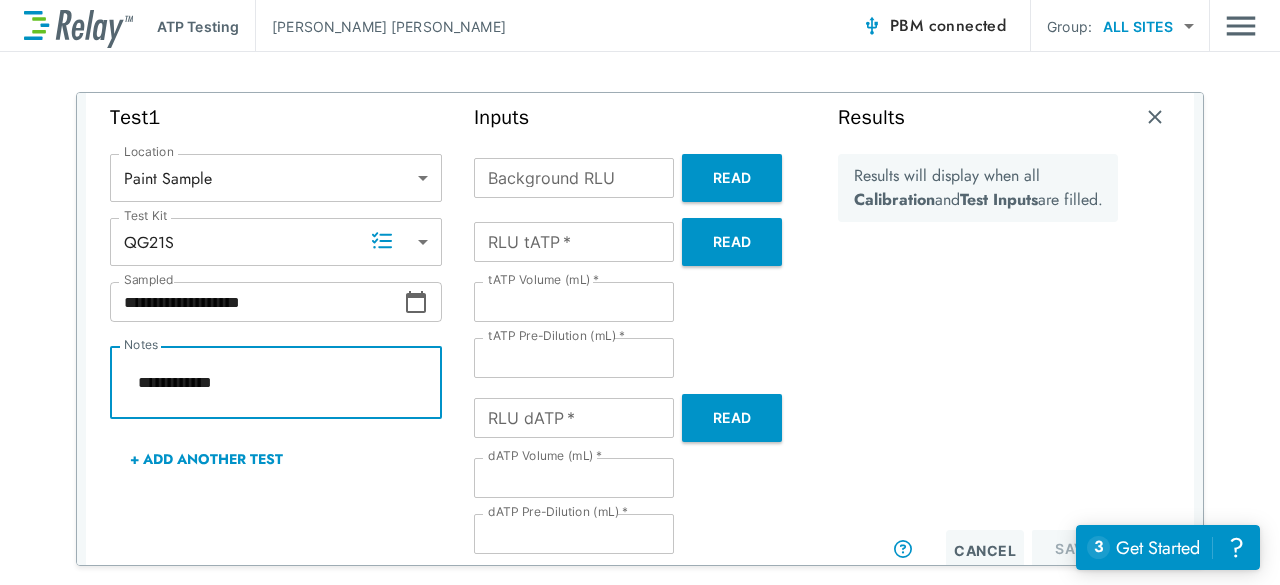 type on "*" 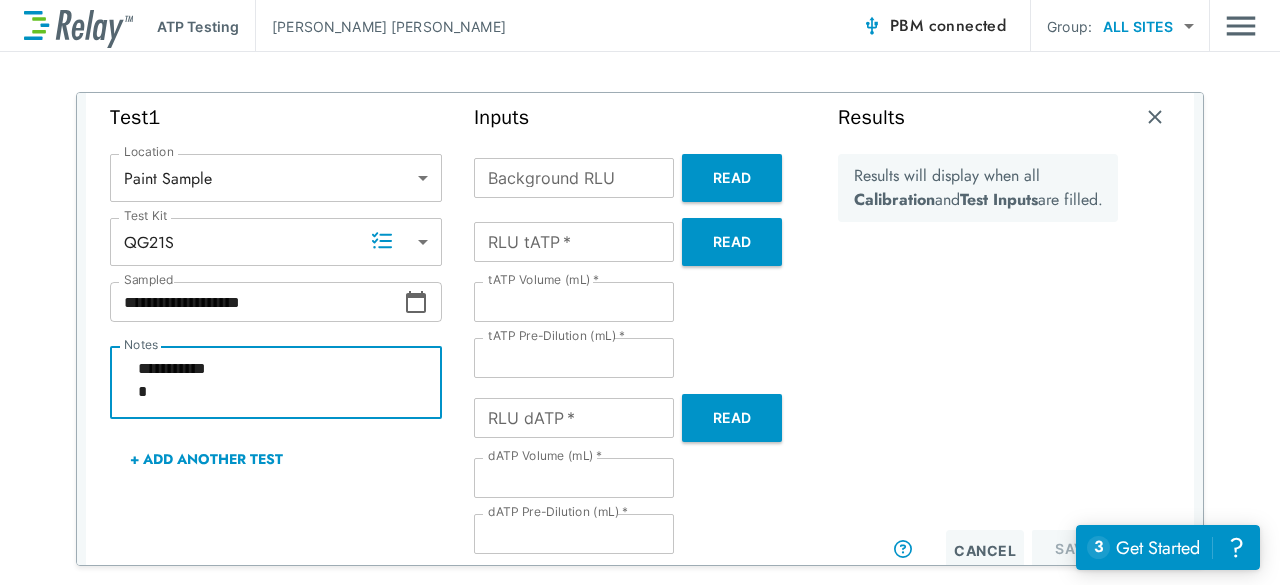 type on "*" 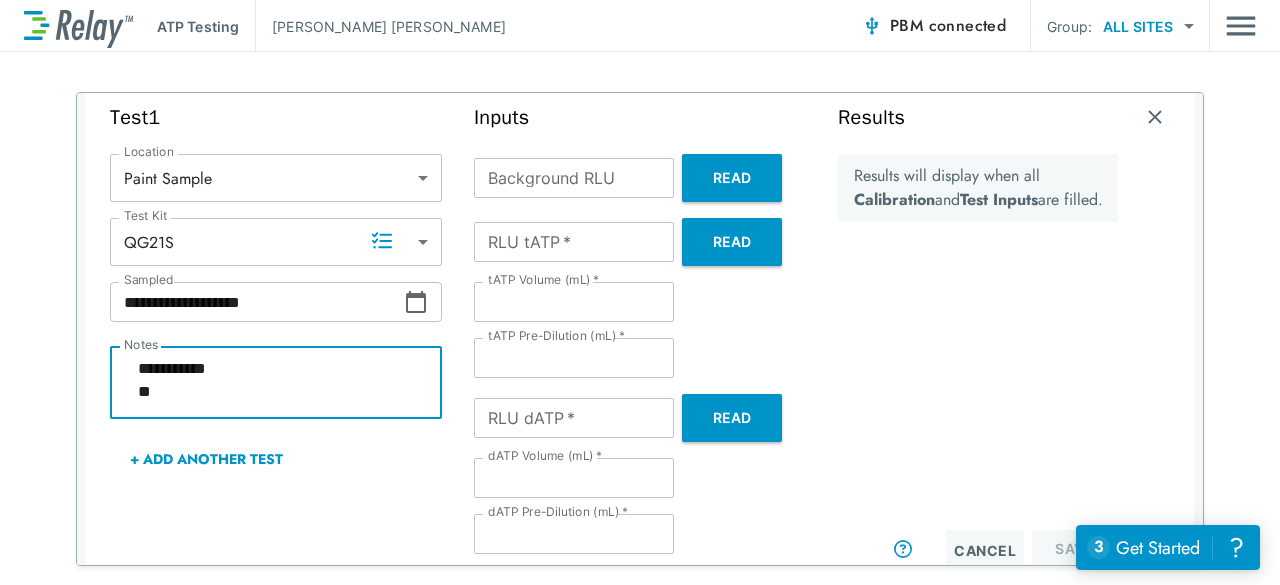 type on "*" 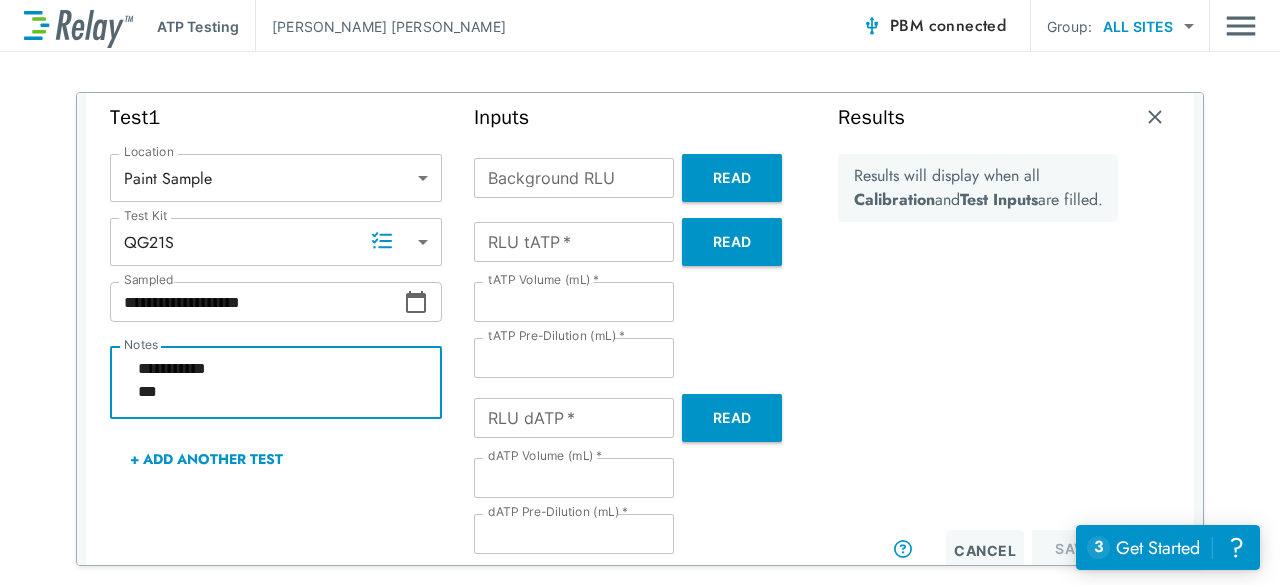 type on "*" 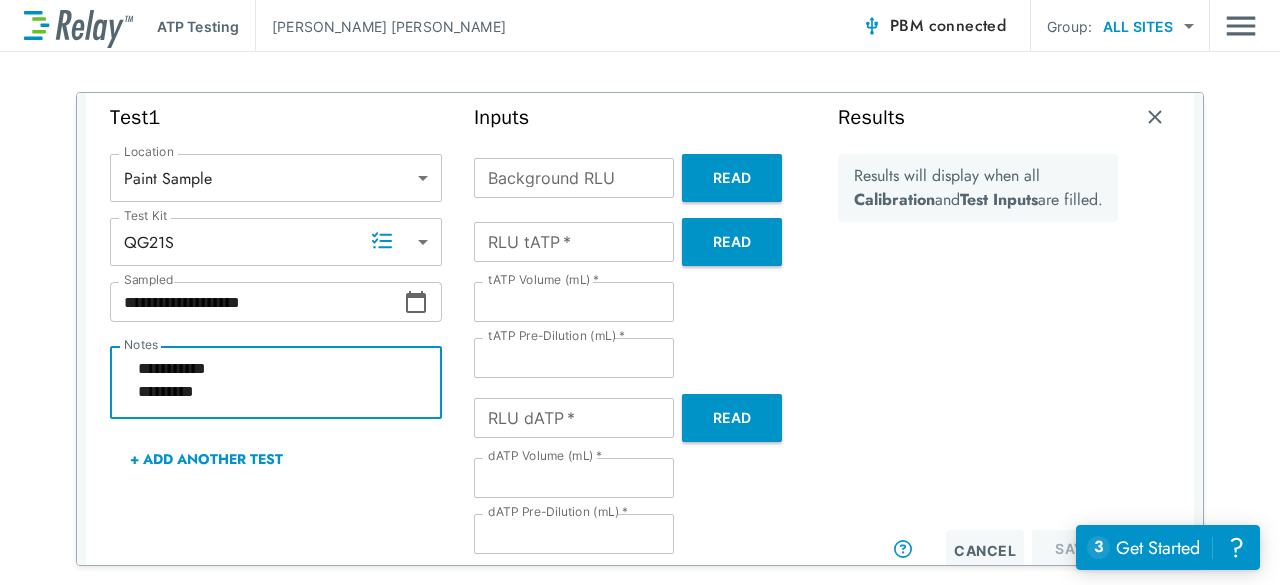 scroll, scrollTop: 37, scrollLeft: 0, axis: vertical 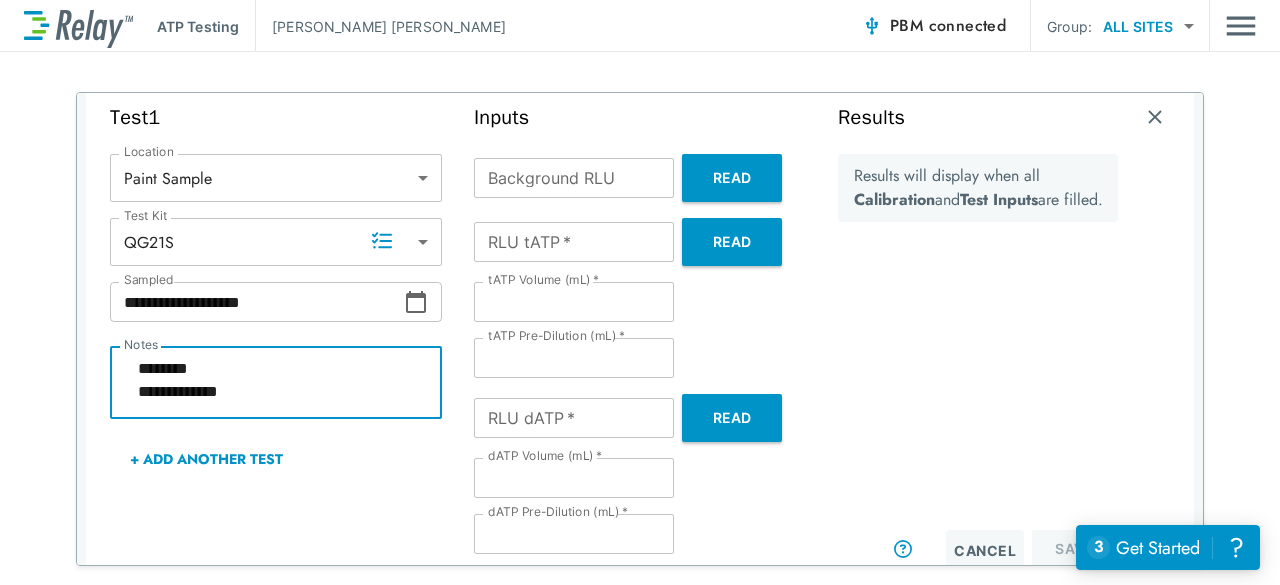 click on "Background RLU" at bounding box center [574, 178] 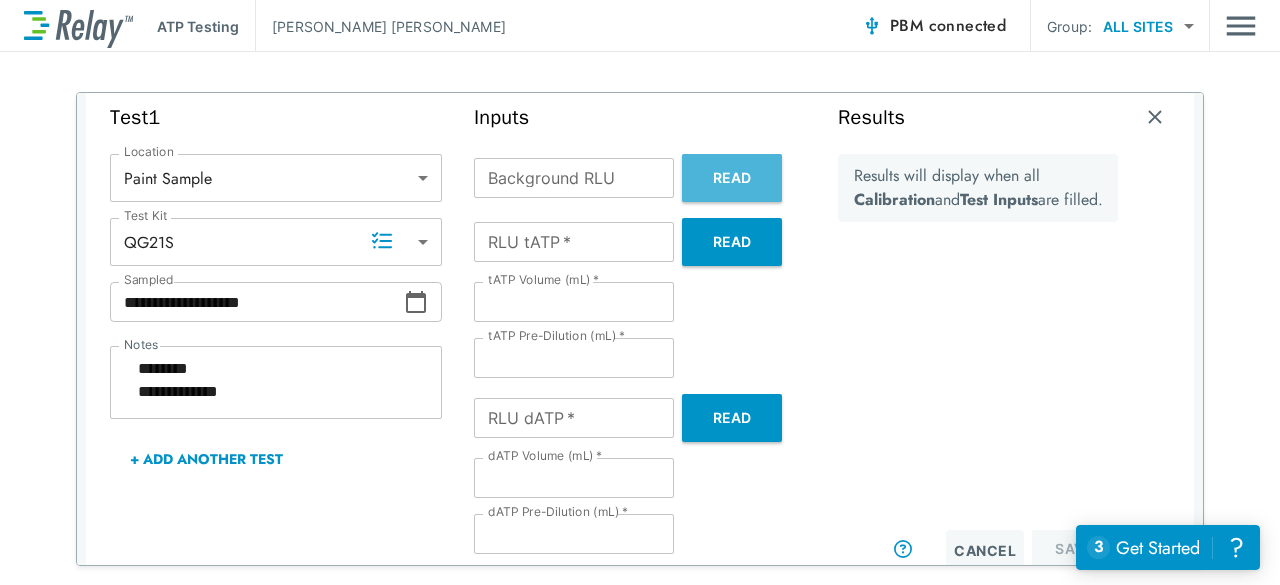 click on "Read" at bounding box center [732, 178] 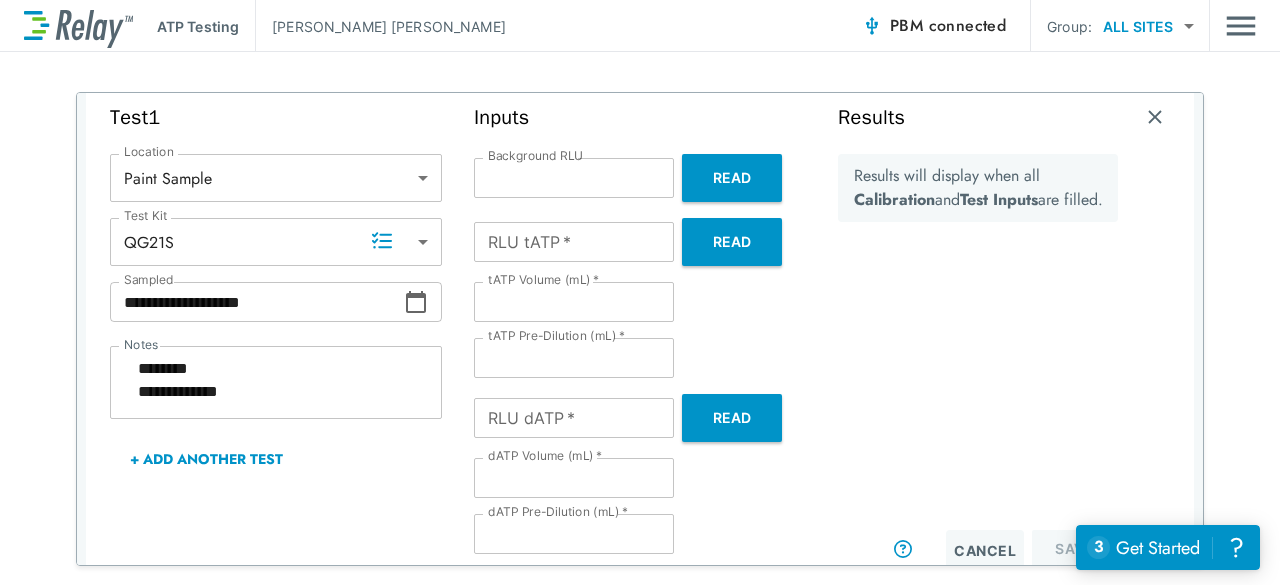 click on "Read" at bounding box center [732, 418] 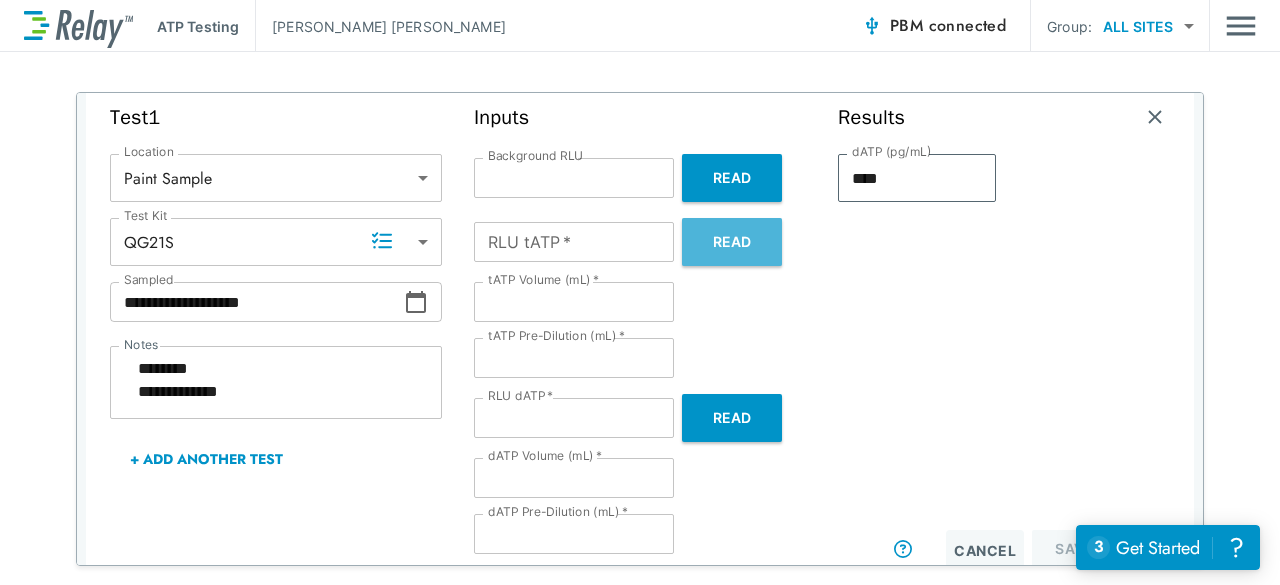 click on "Read" at bounding box center (732, 242) 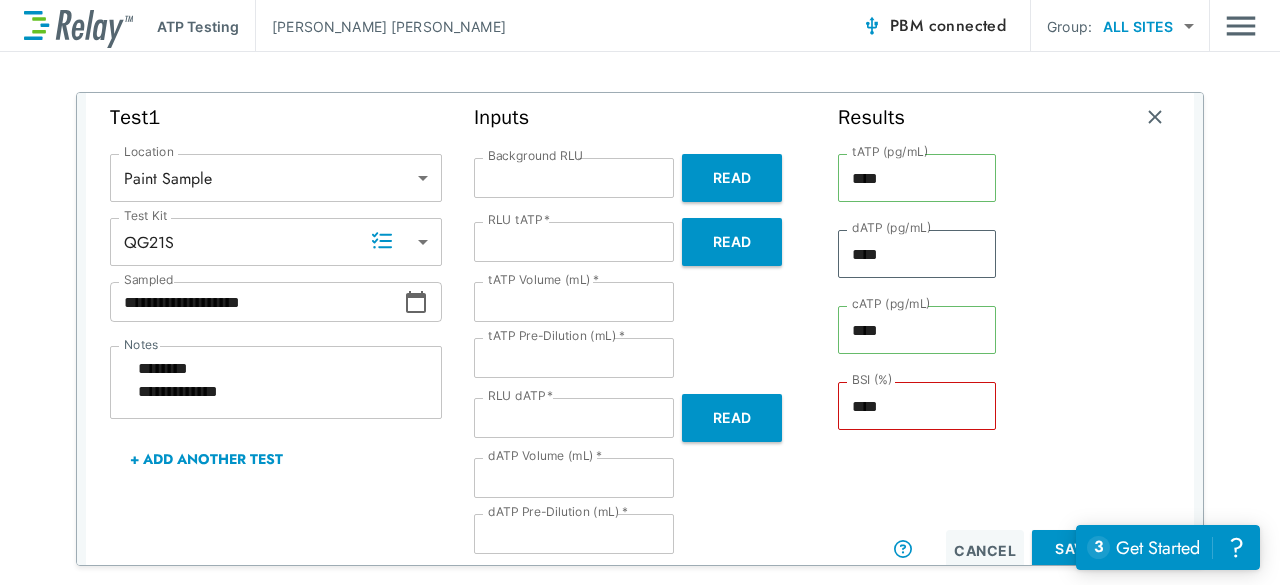 click on "*" at bounding box center (574, 302) 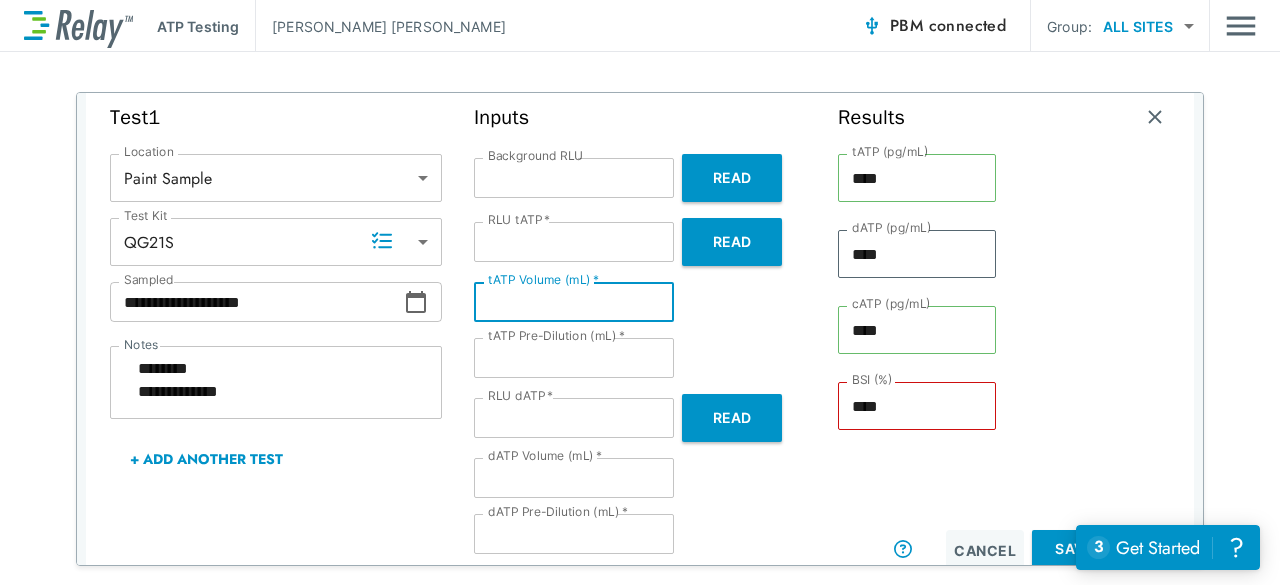 click on "*" at bounding box center (574, 478) 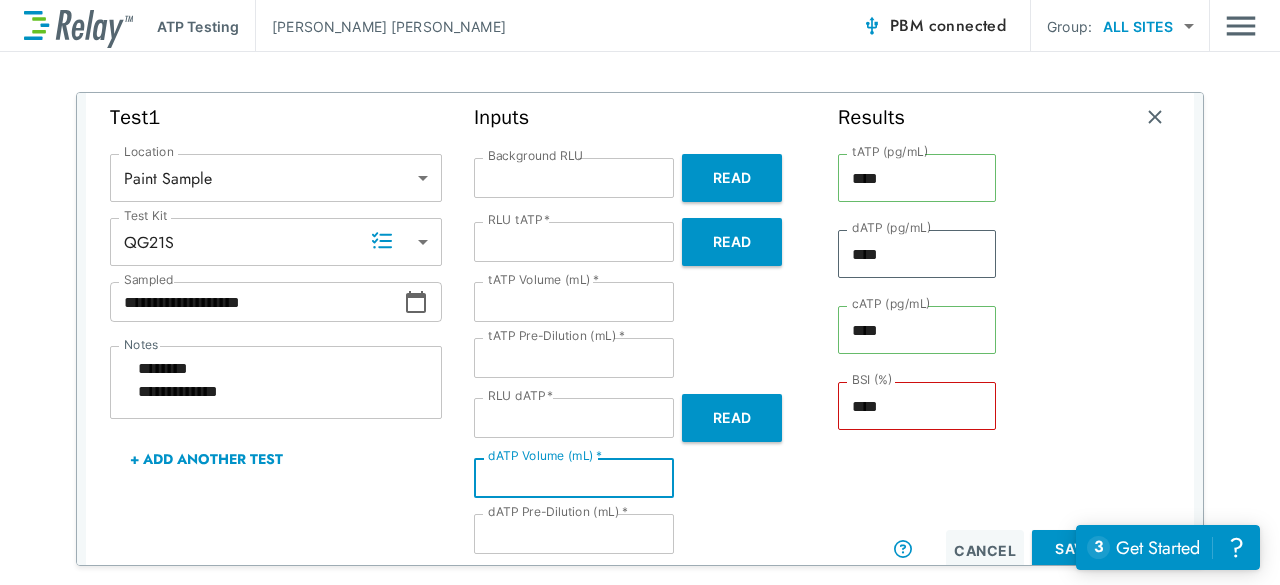 click on "dATP Pre-Dilution (mL)   * * dATP Pre-Dilution (mL)   *" at bounding box center (640, 534) 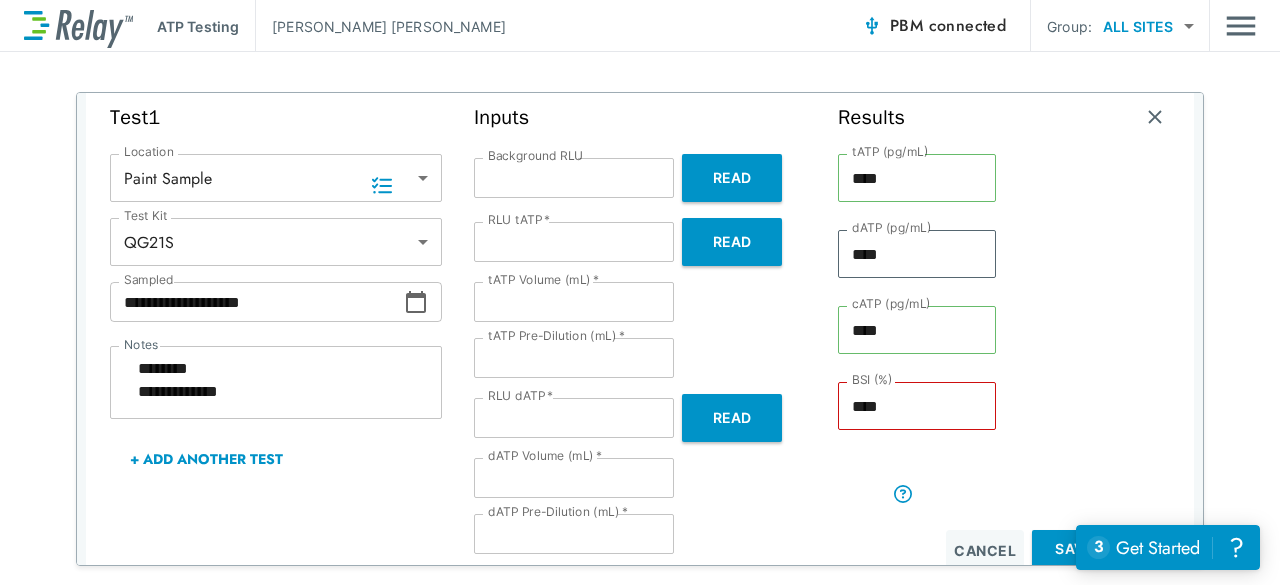 scroll, scrollTop: 265, scrollLeft: 0, axis: vertical 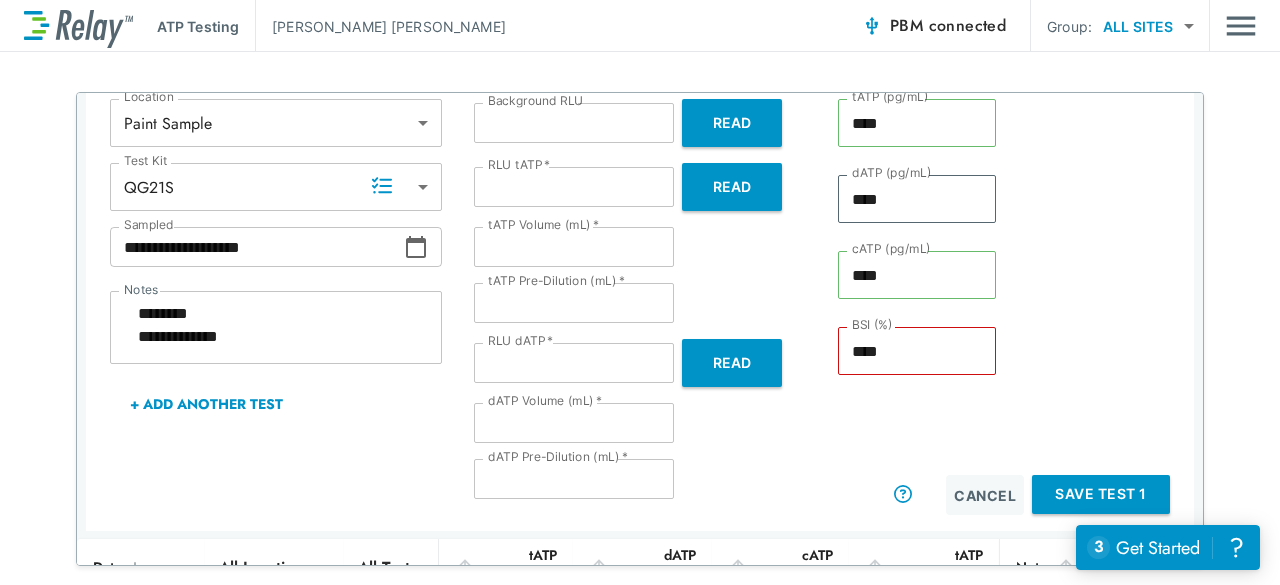 click on "Save Test 1" at bounding box center (1101, 494) 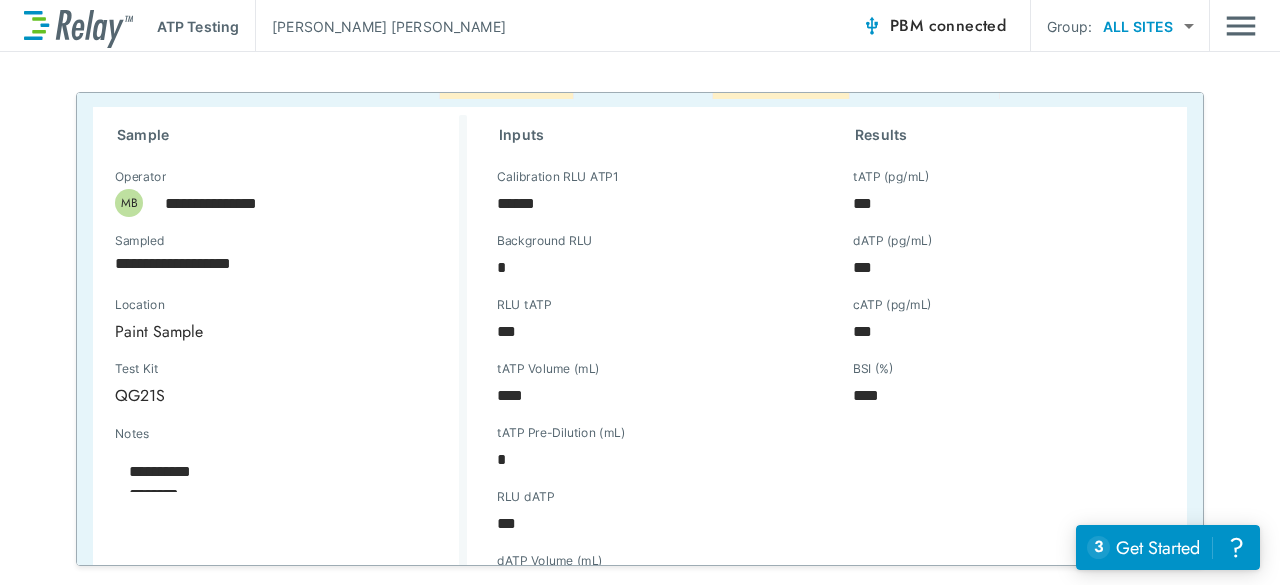 scroll, scrollTop: 0, scrollLeft: 0, axis: both 